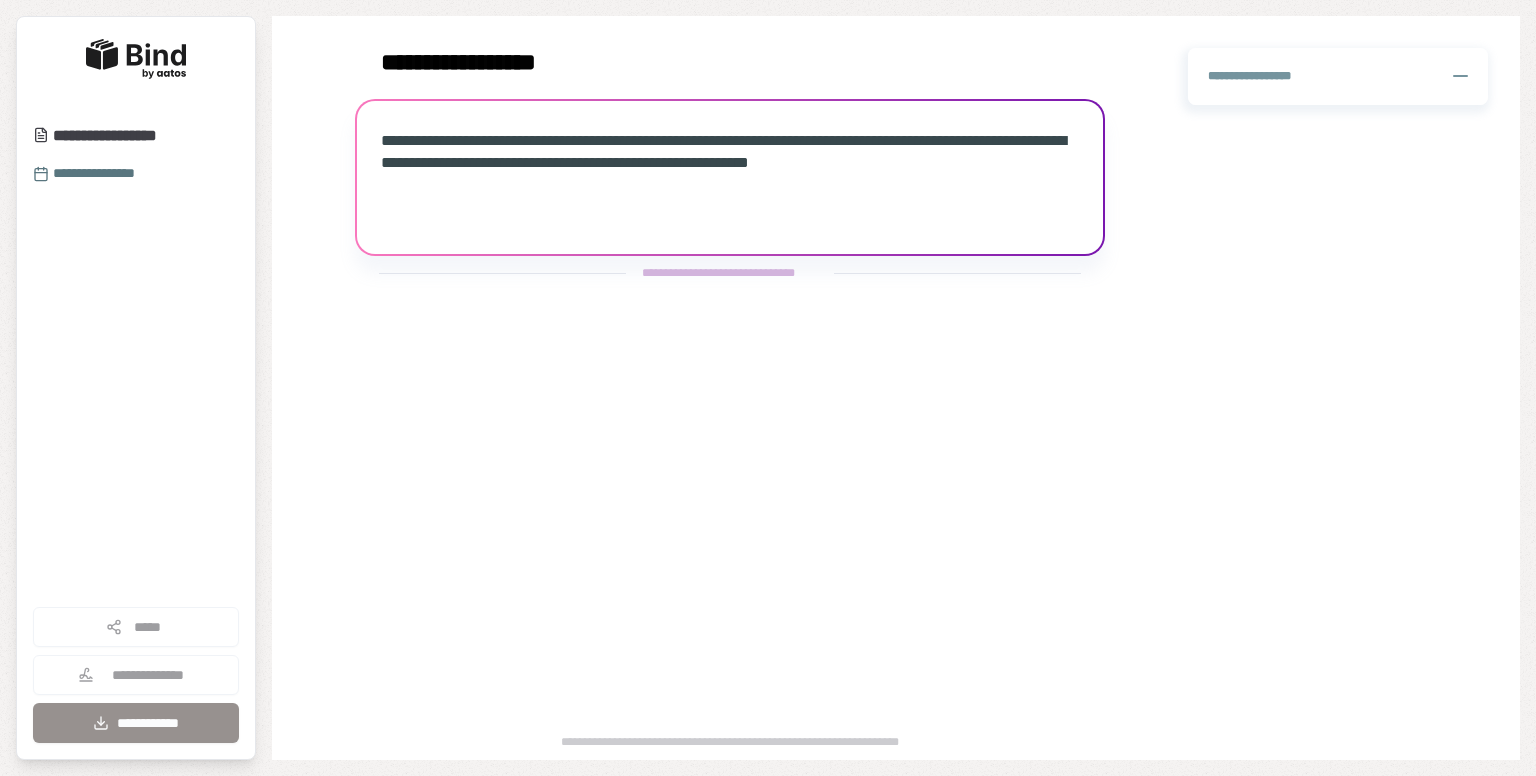 scroll, scrollTop: 0, scrollLeft: 0, axis: both 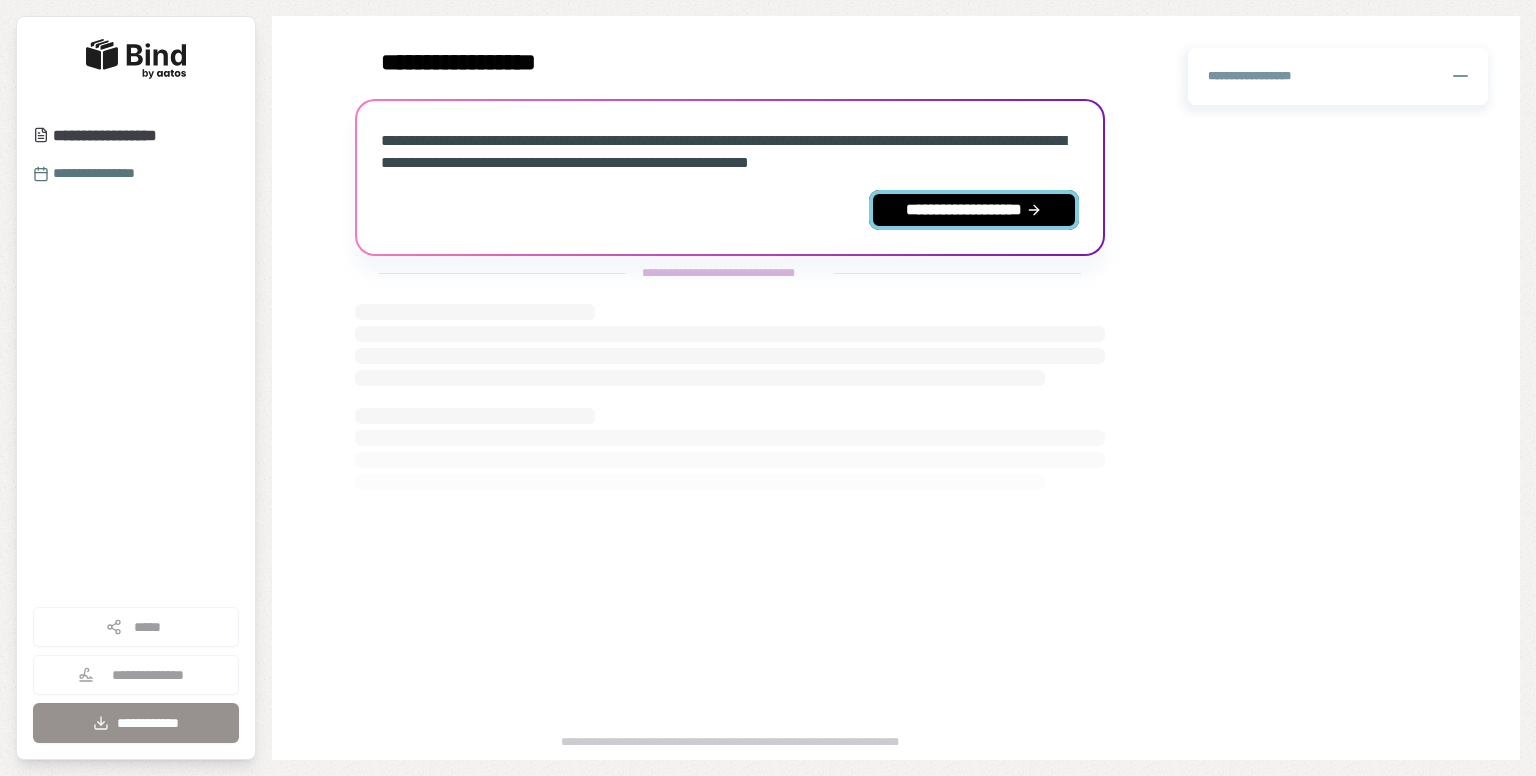 click on "**********" at bounding box center (974, 210) 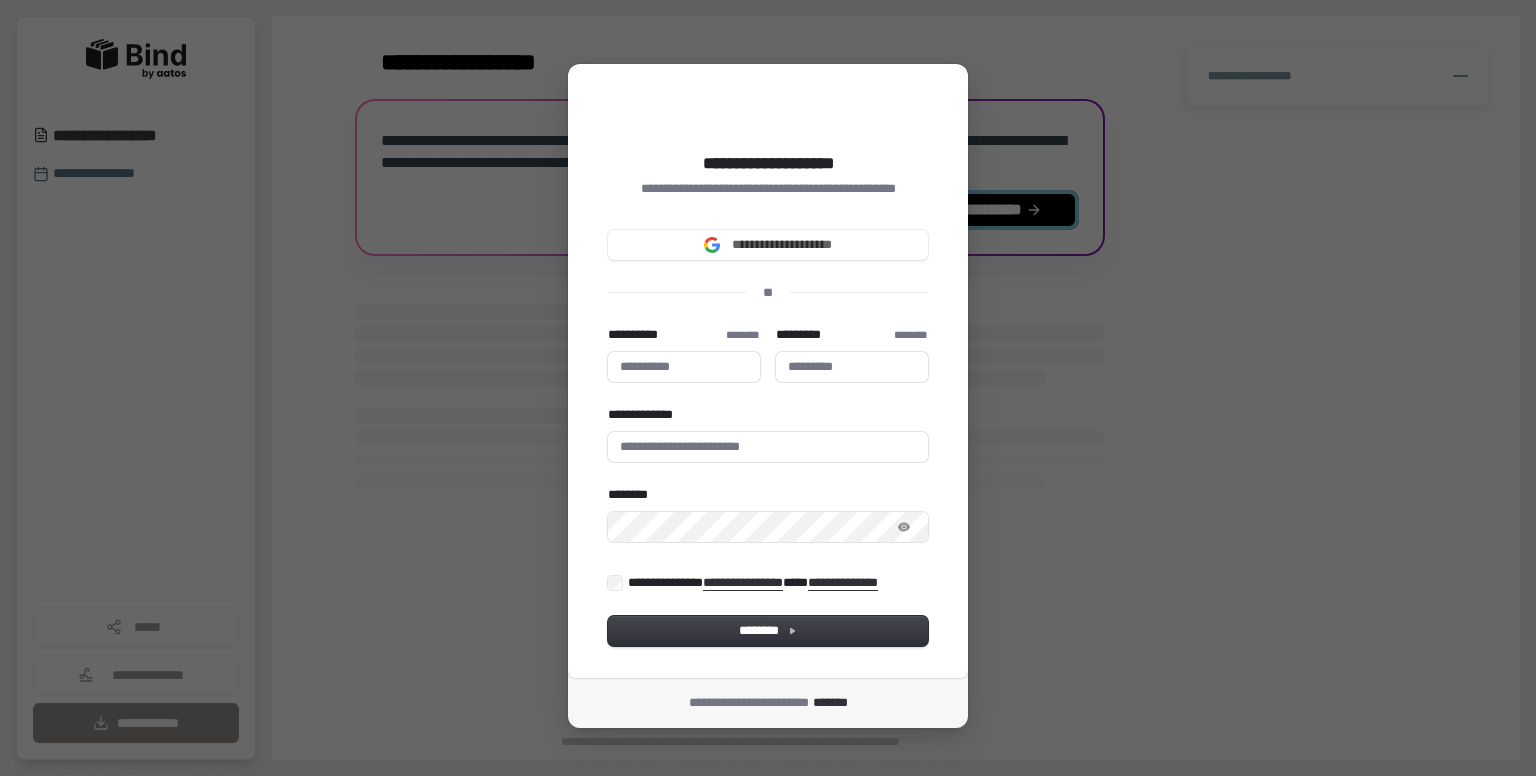 type 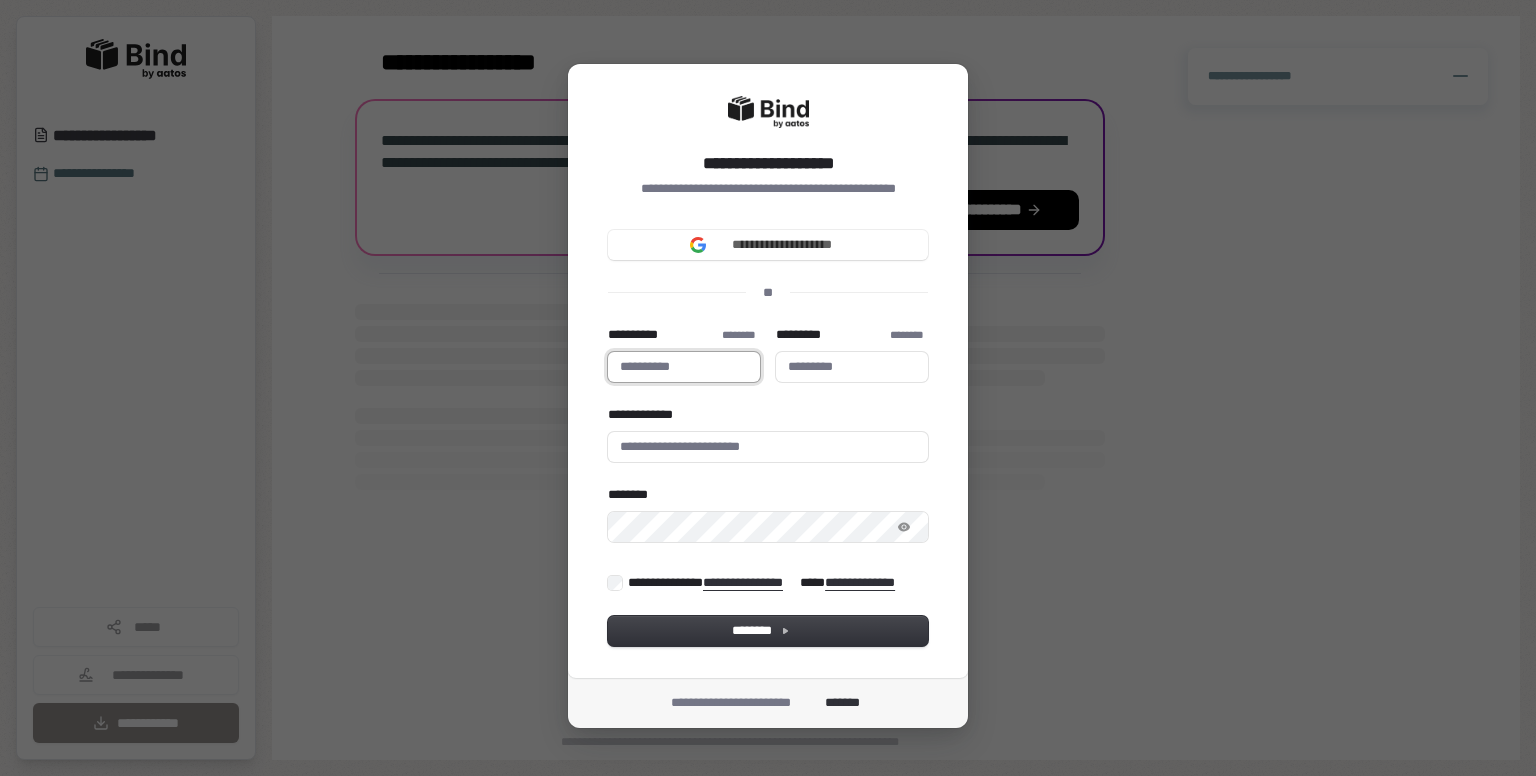 type 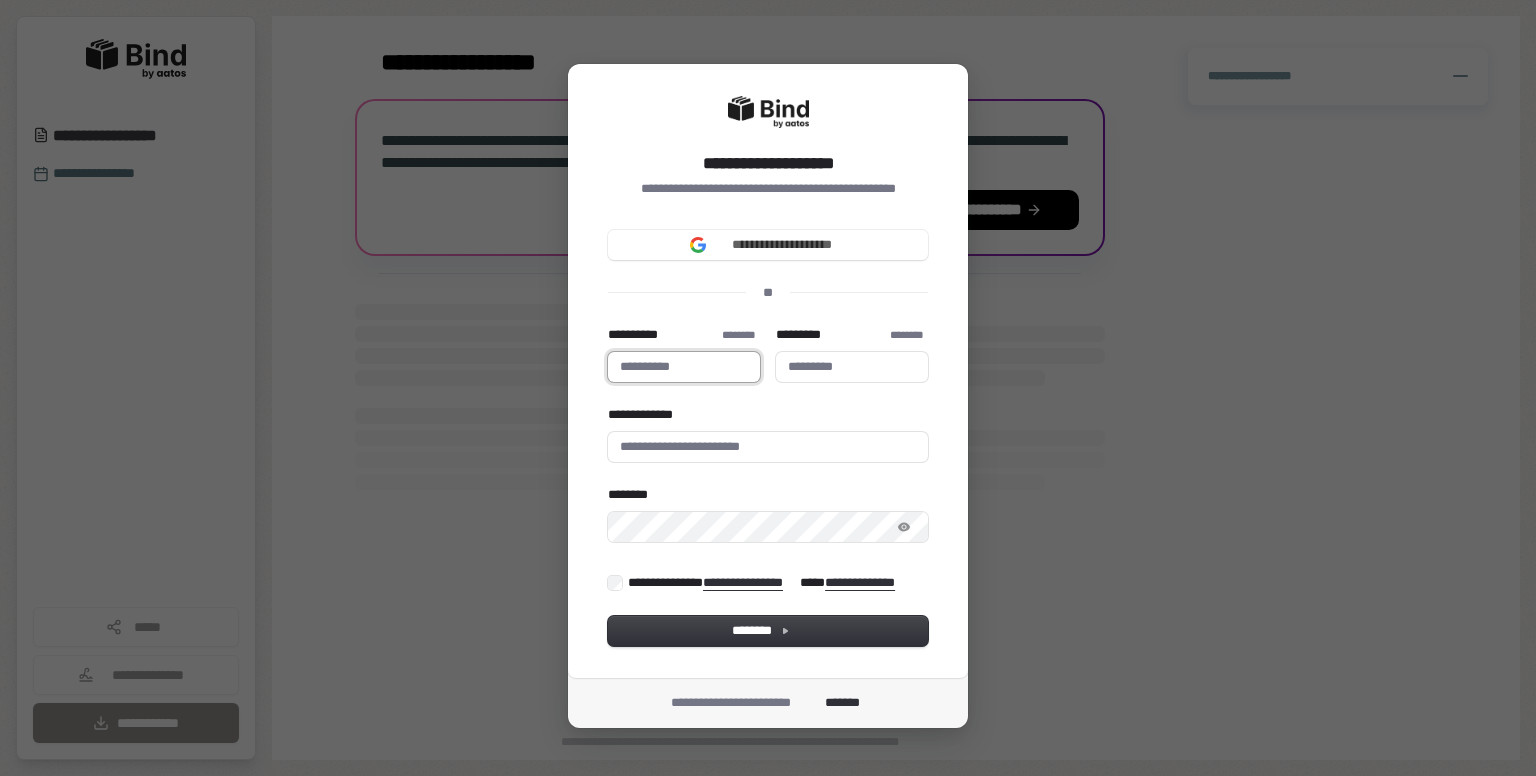 type on "********" 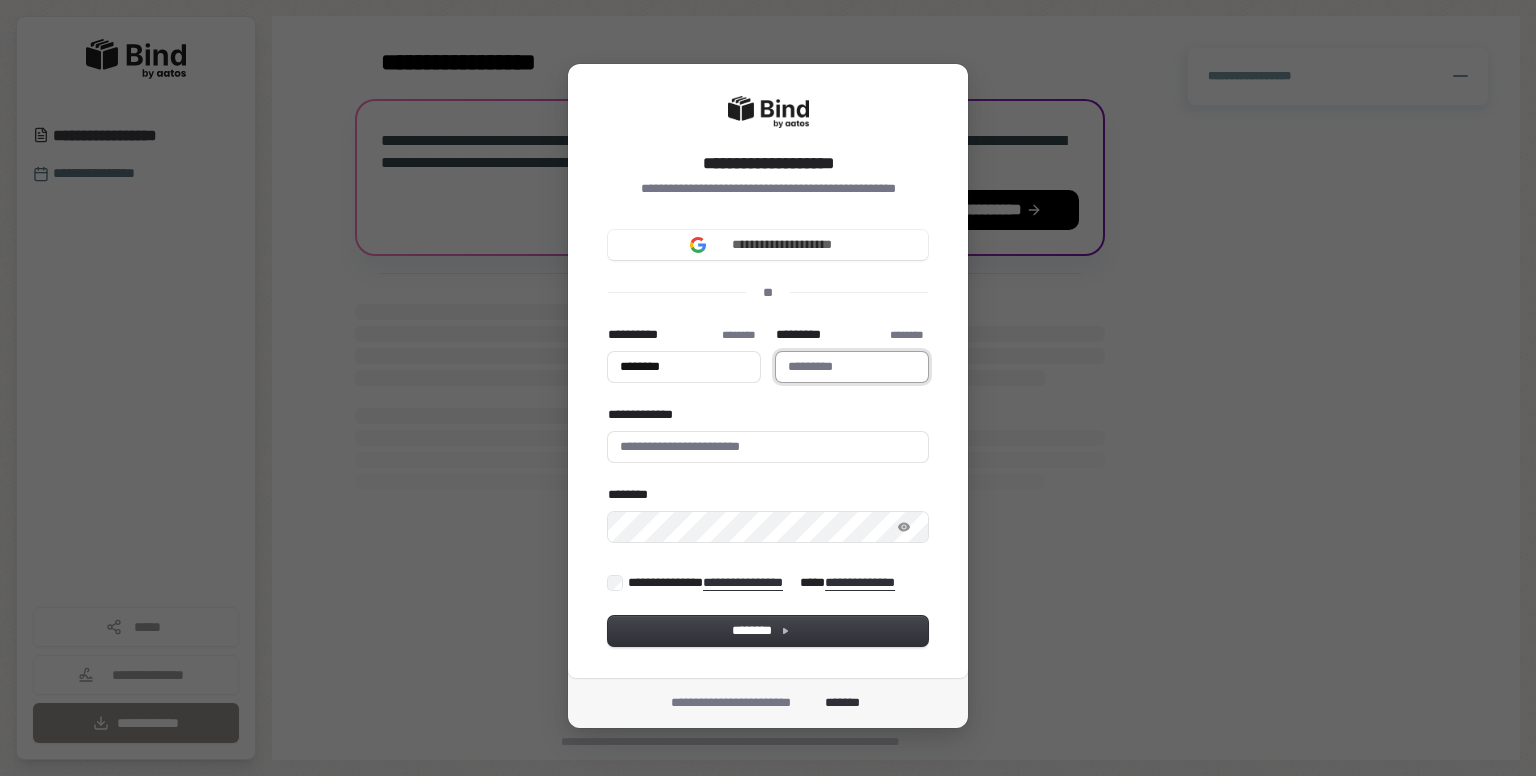 type on "*******" 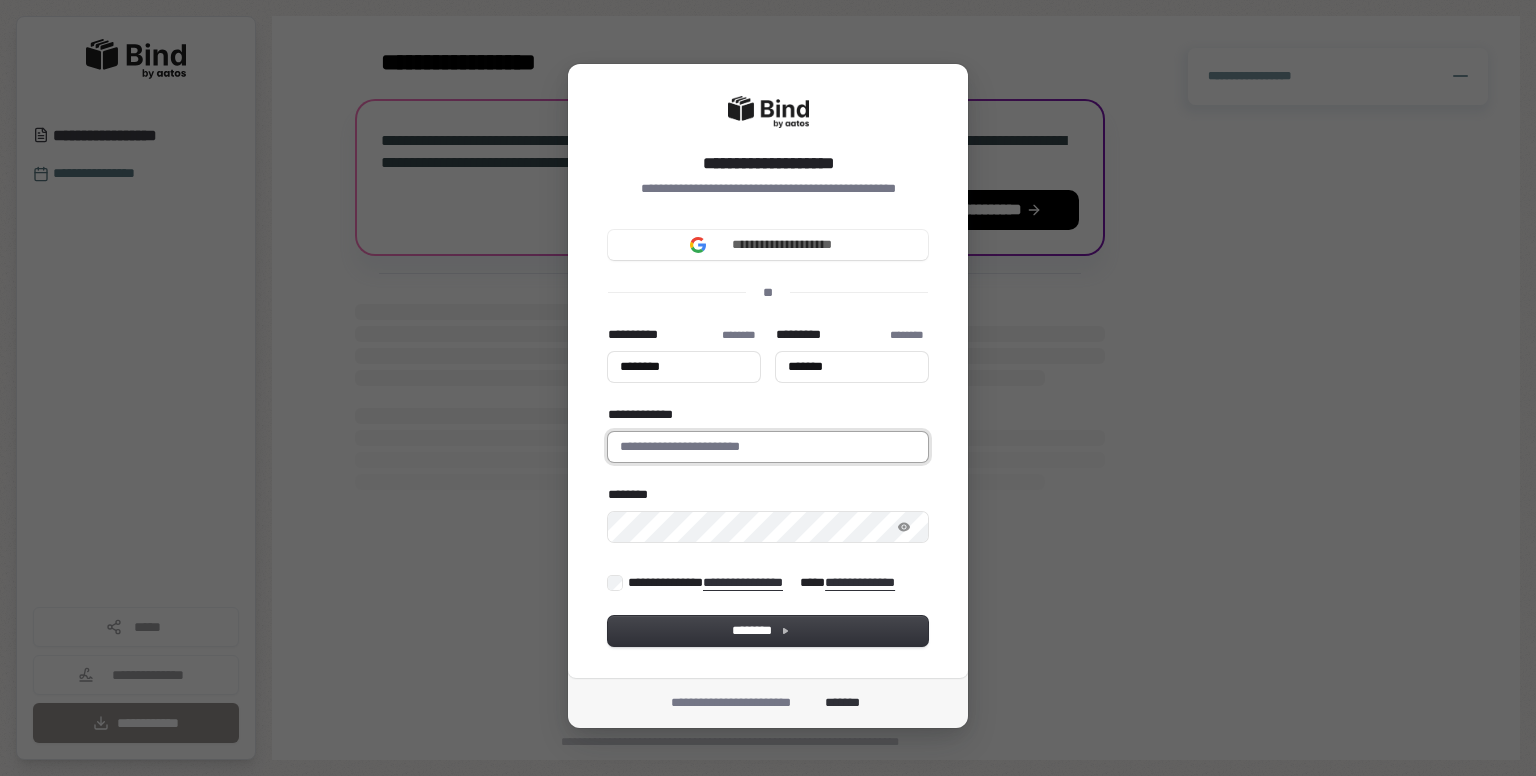 type on "**********" 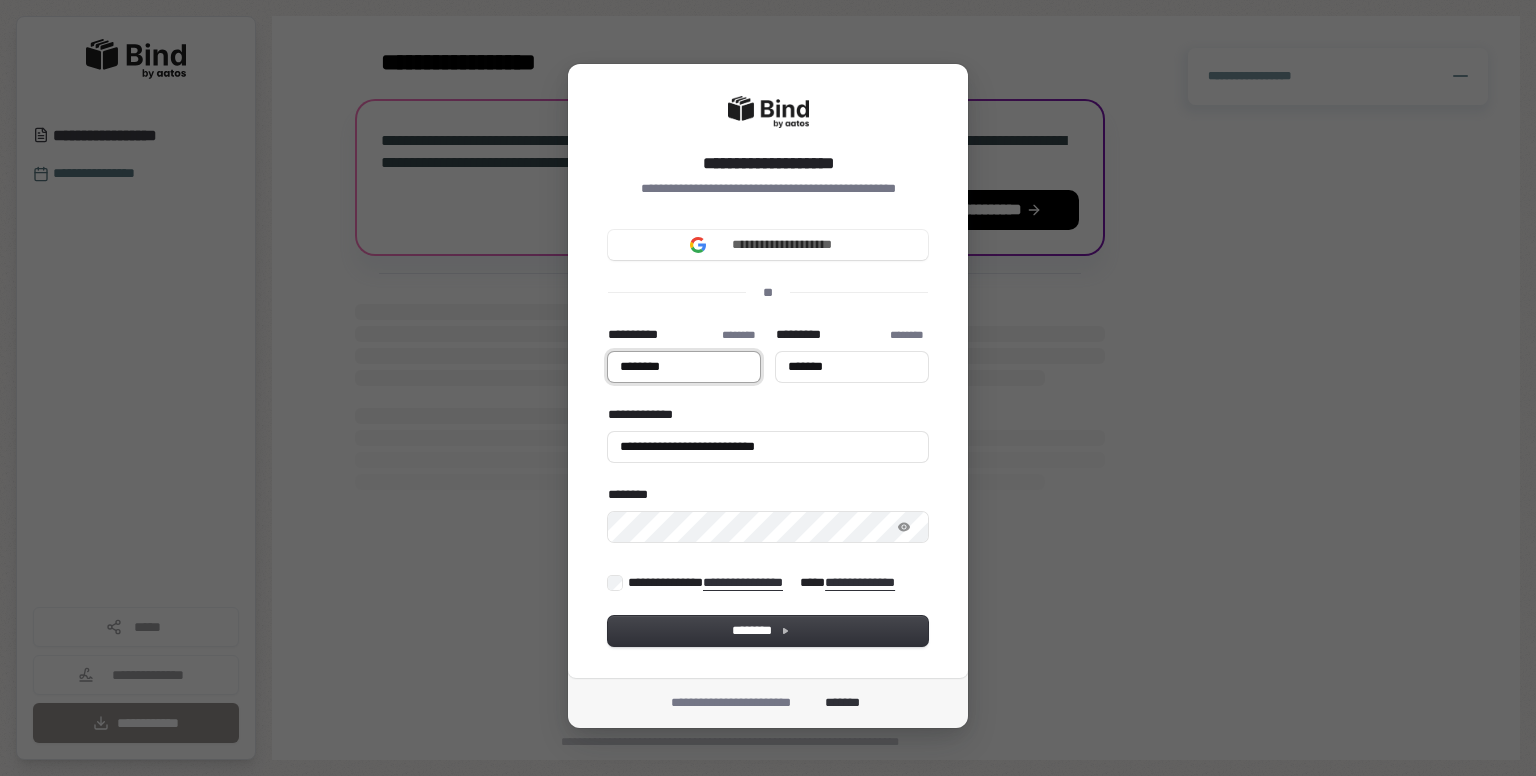 type on "********" 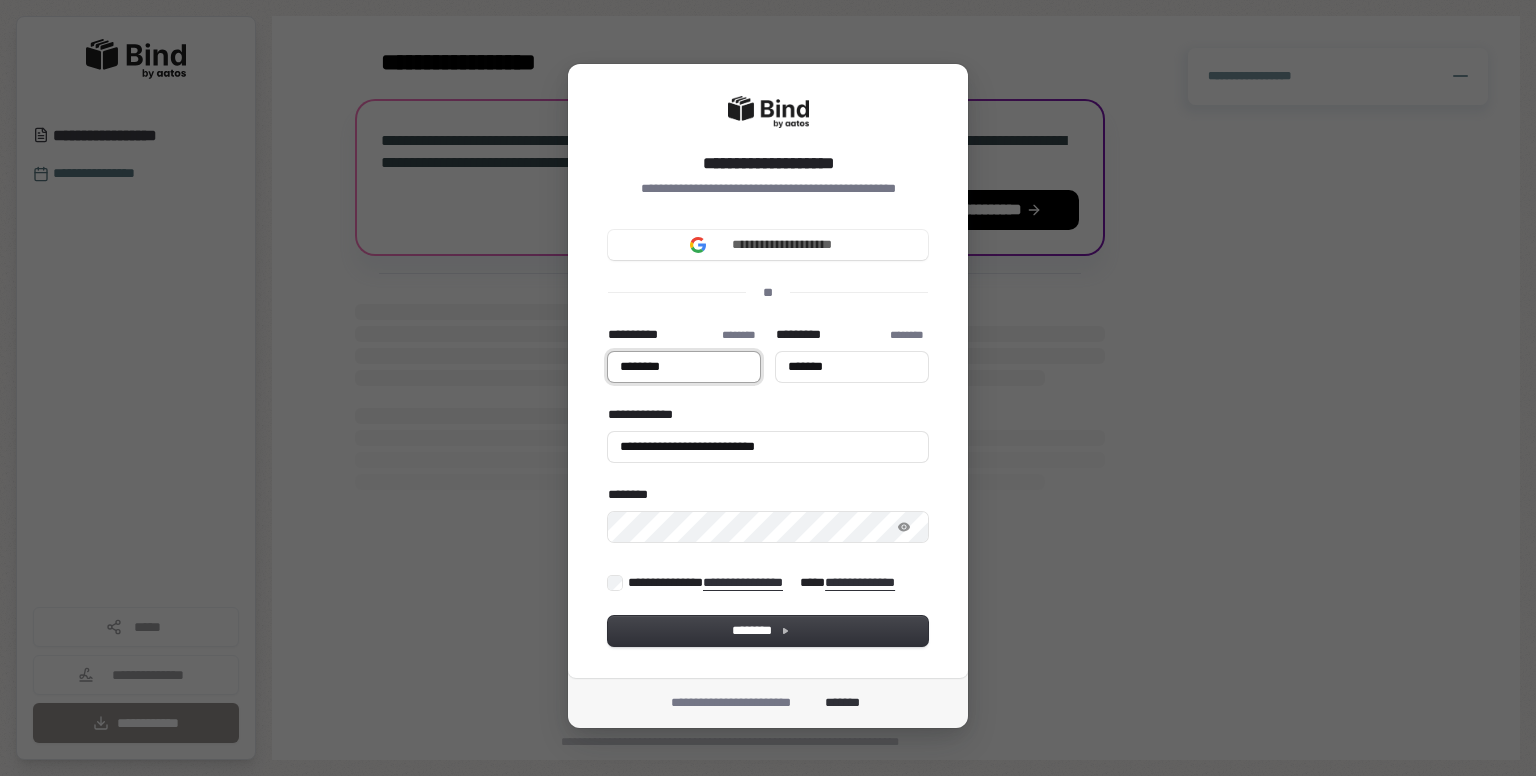 type on "*******" 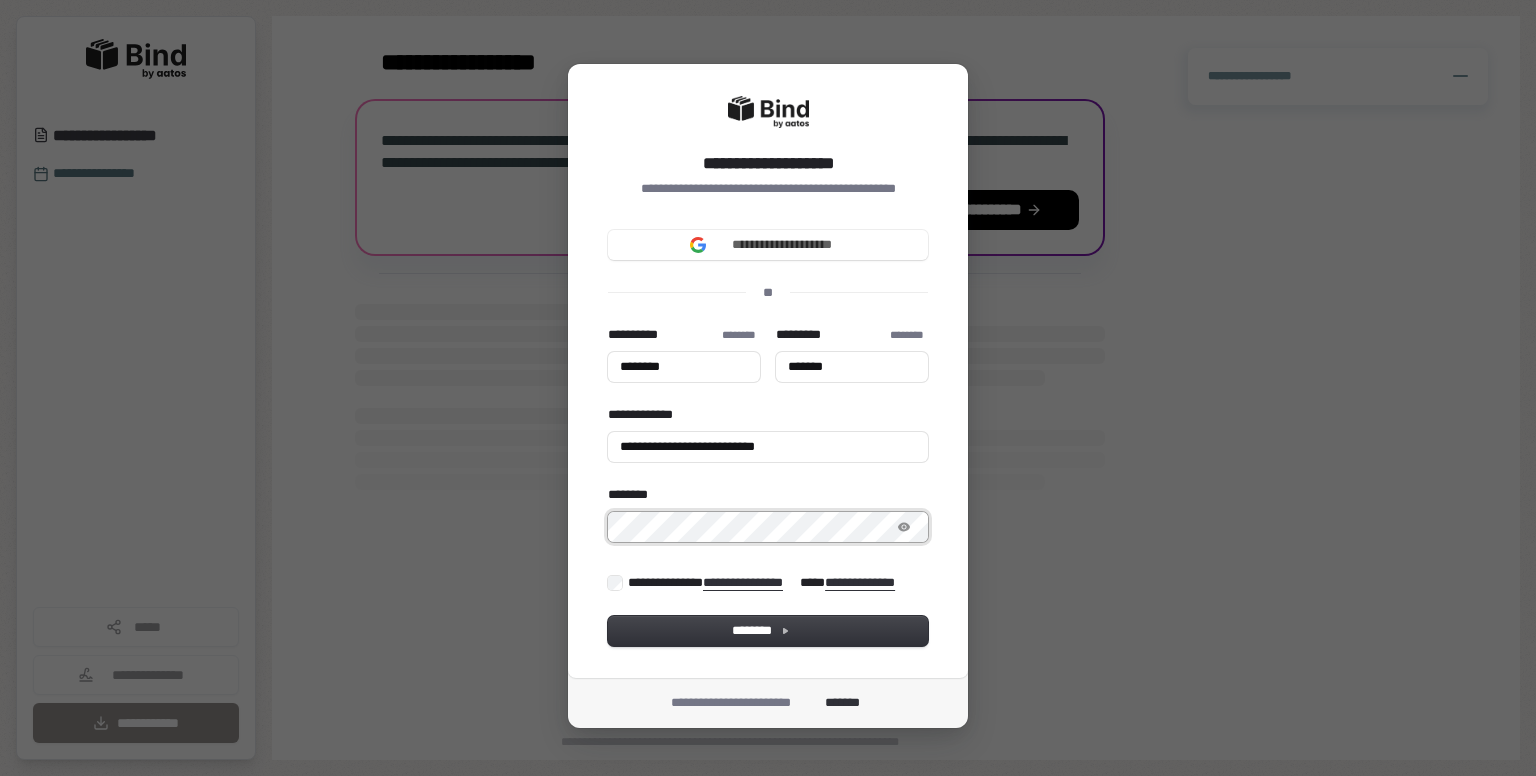 type on "********" 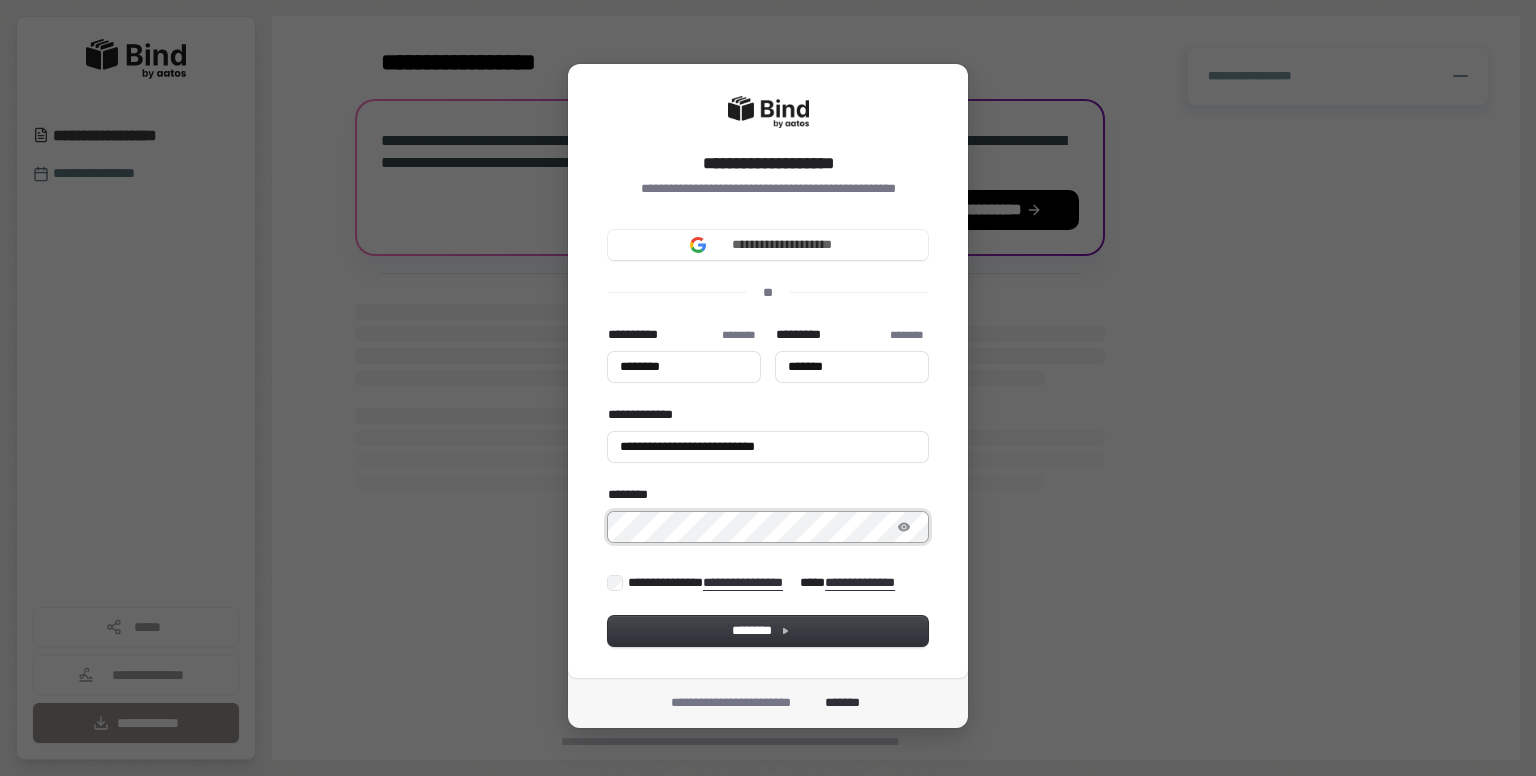 type on "*******" 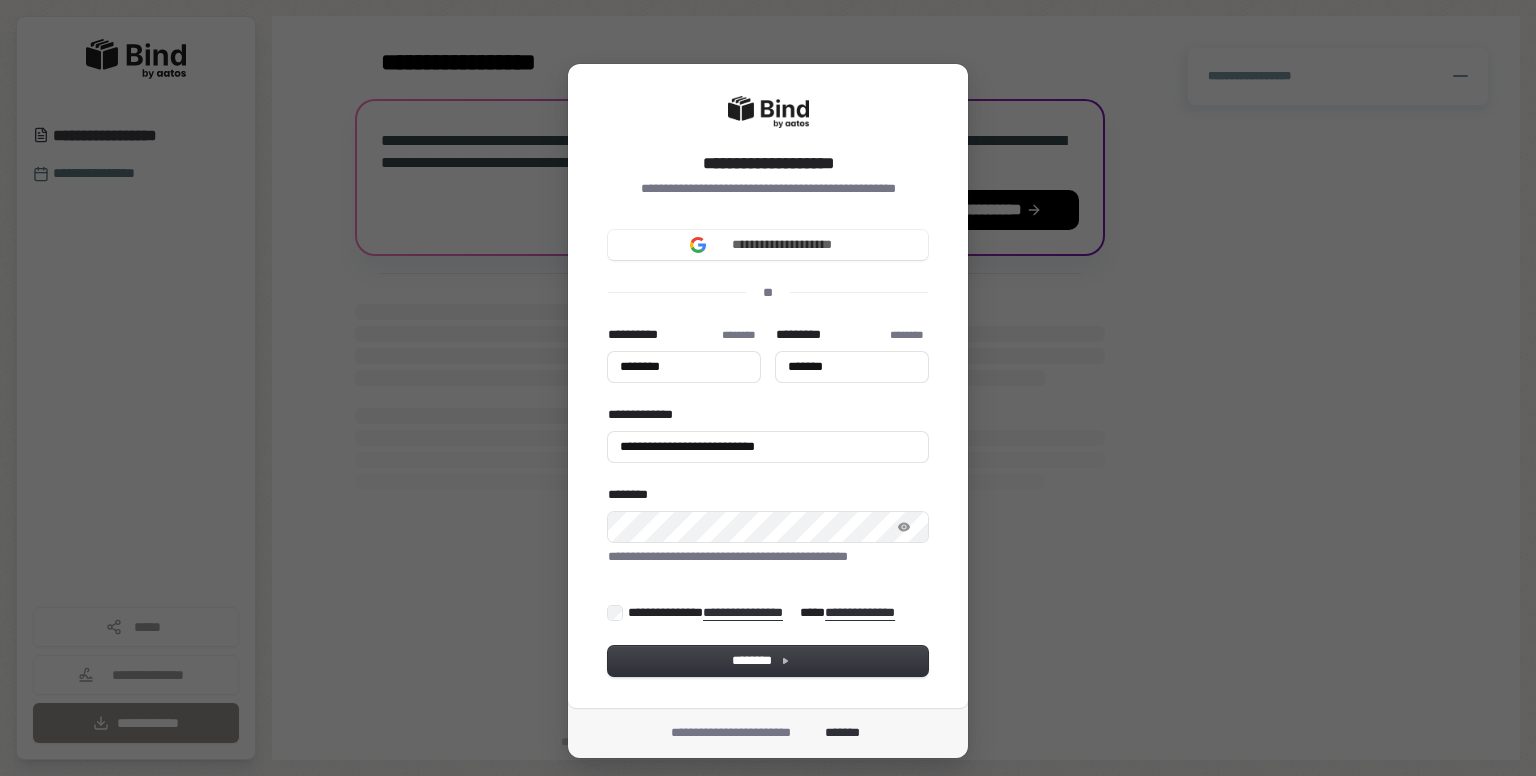 type on "********" 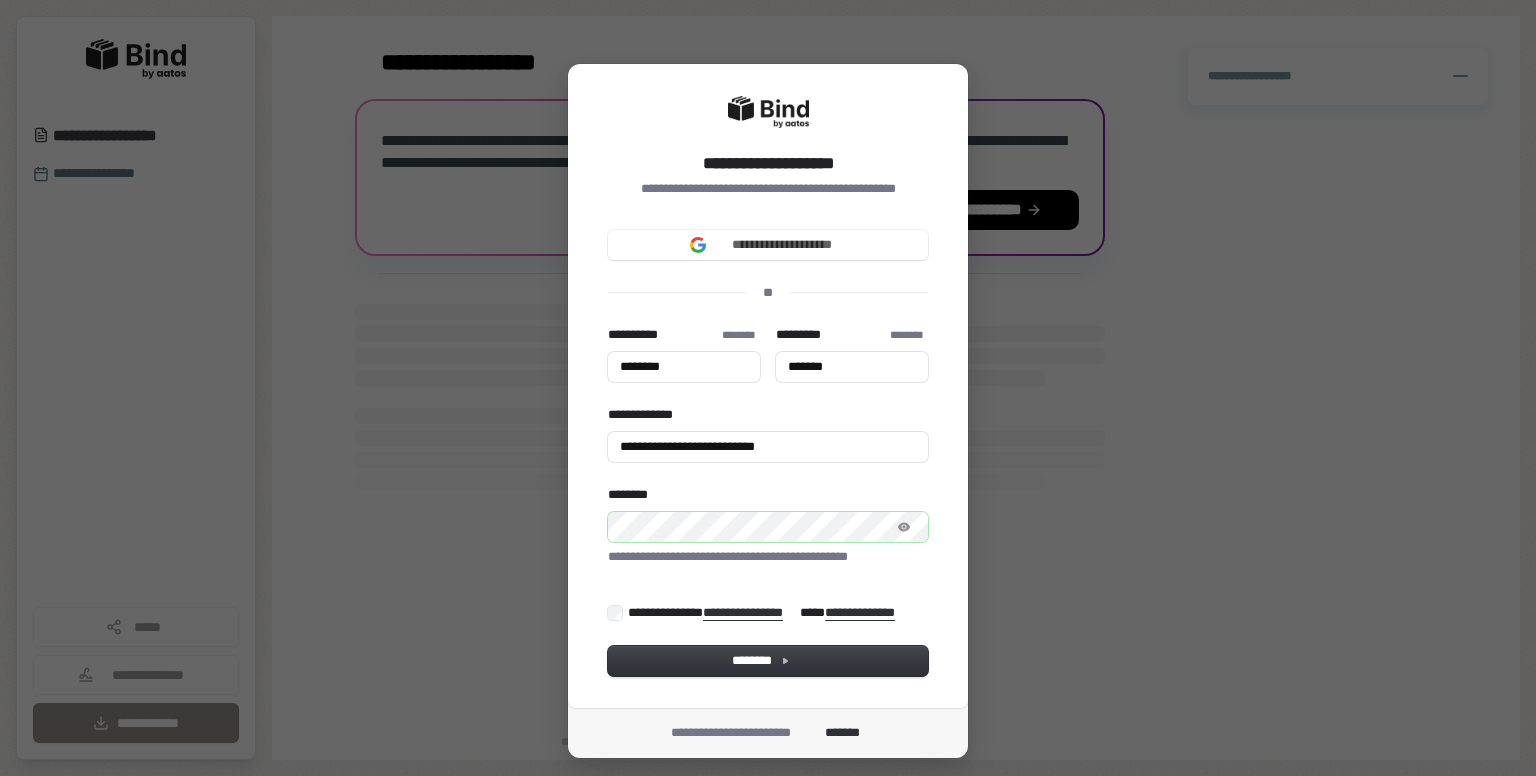 type on "********" 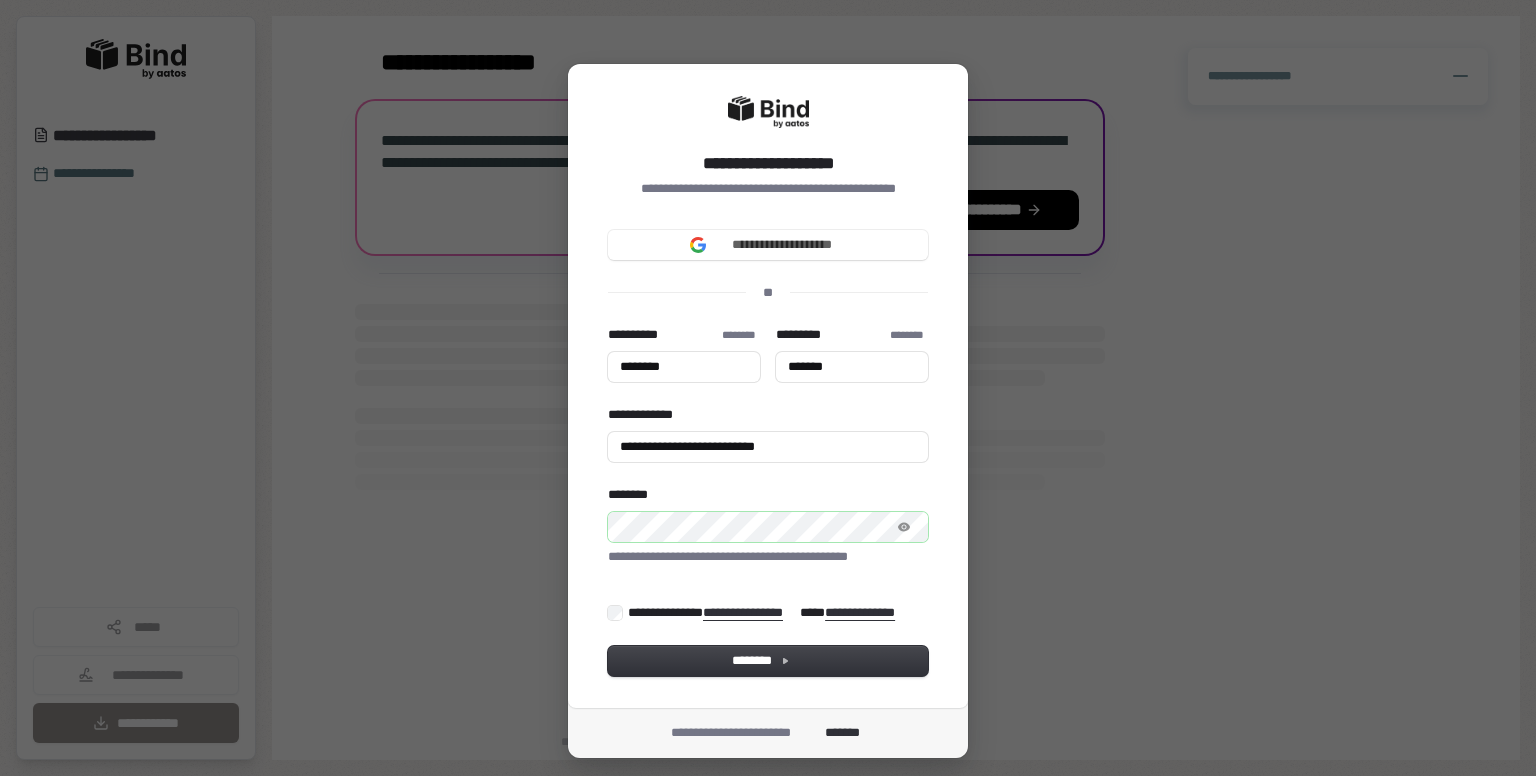 type on "*******" 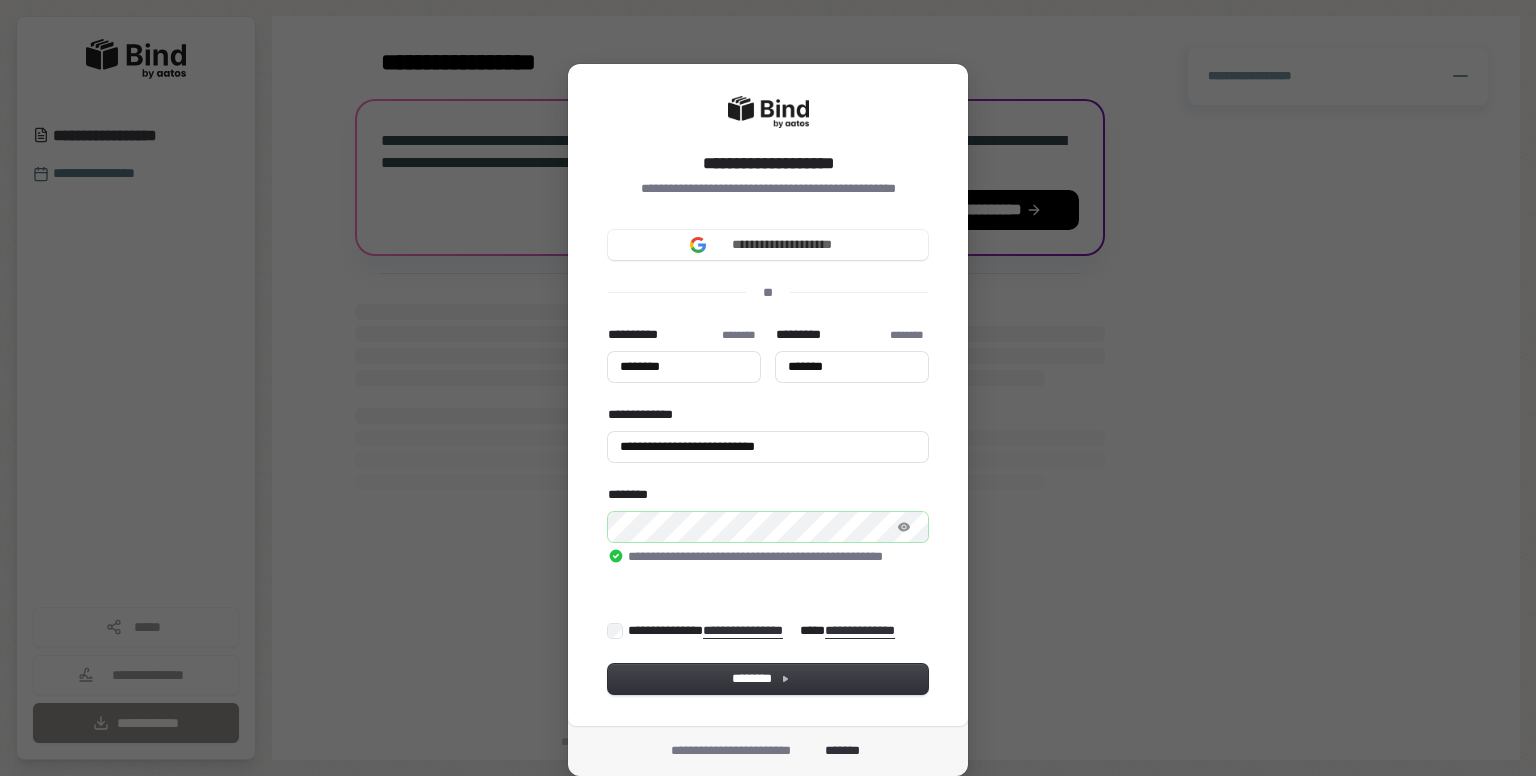 type on "********" 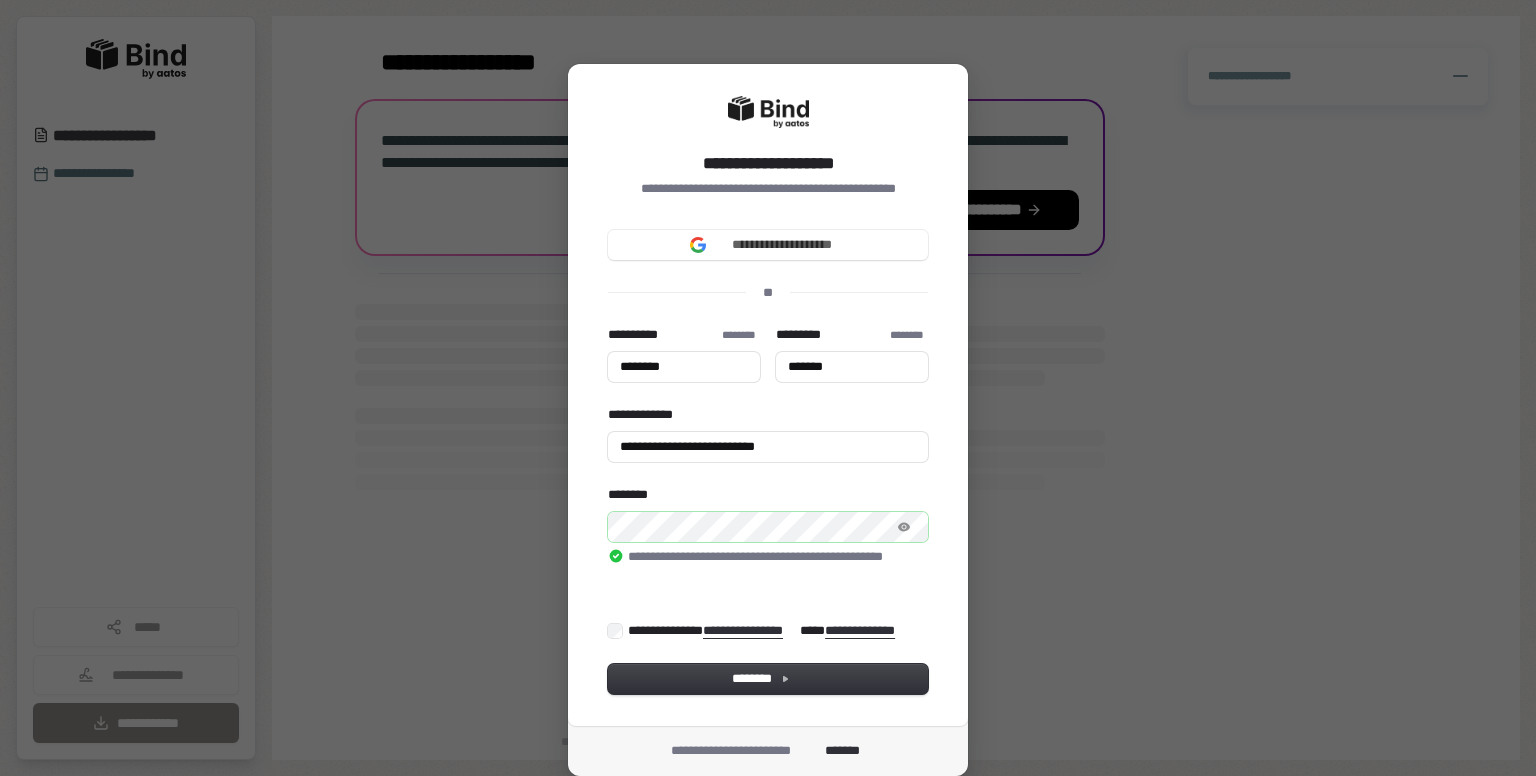 type on "*******" 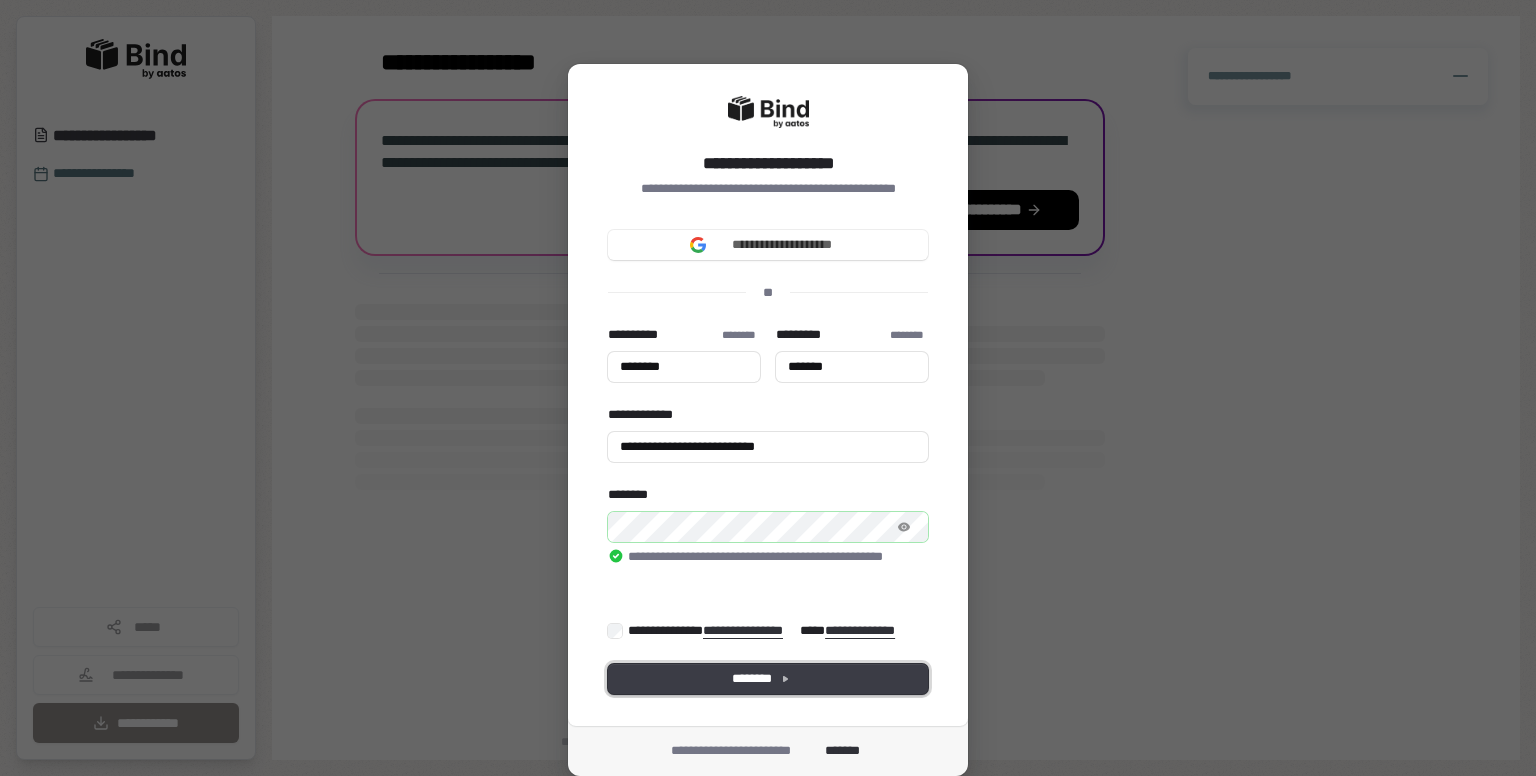 type on "********" 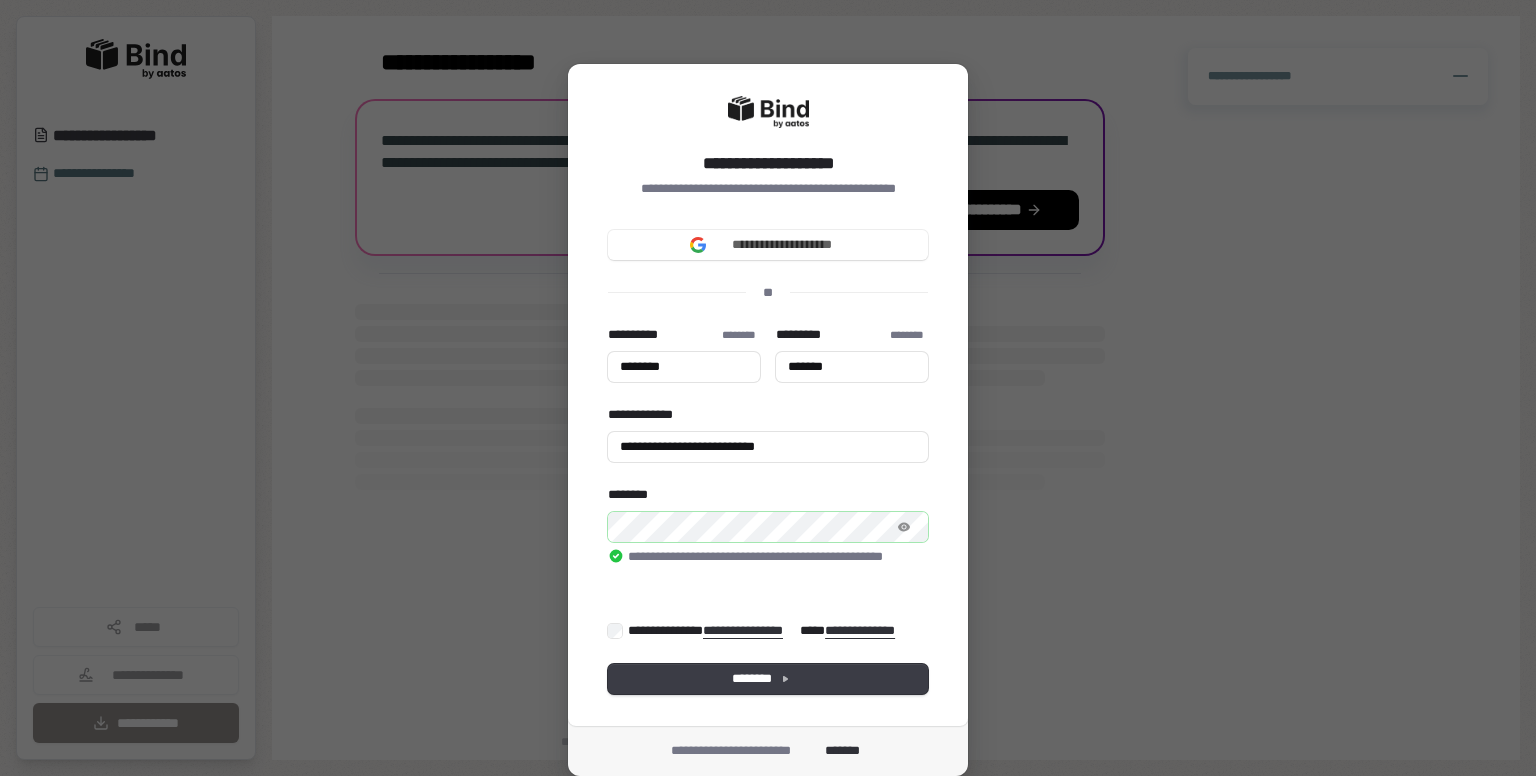 type on "********" 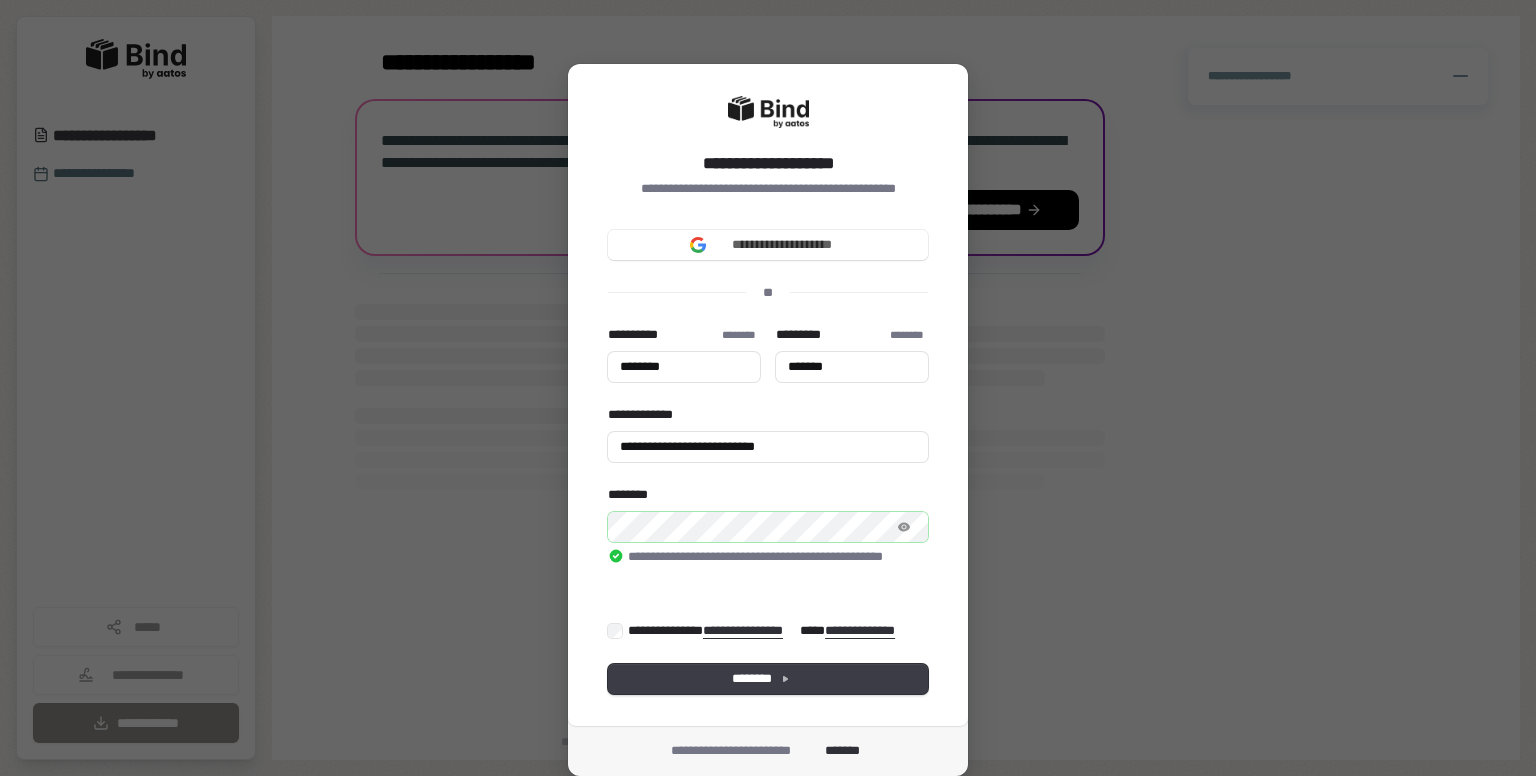 type on "*******" 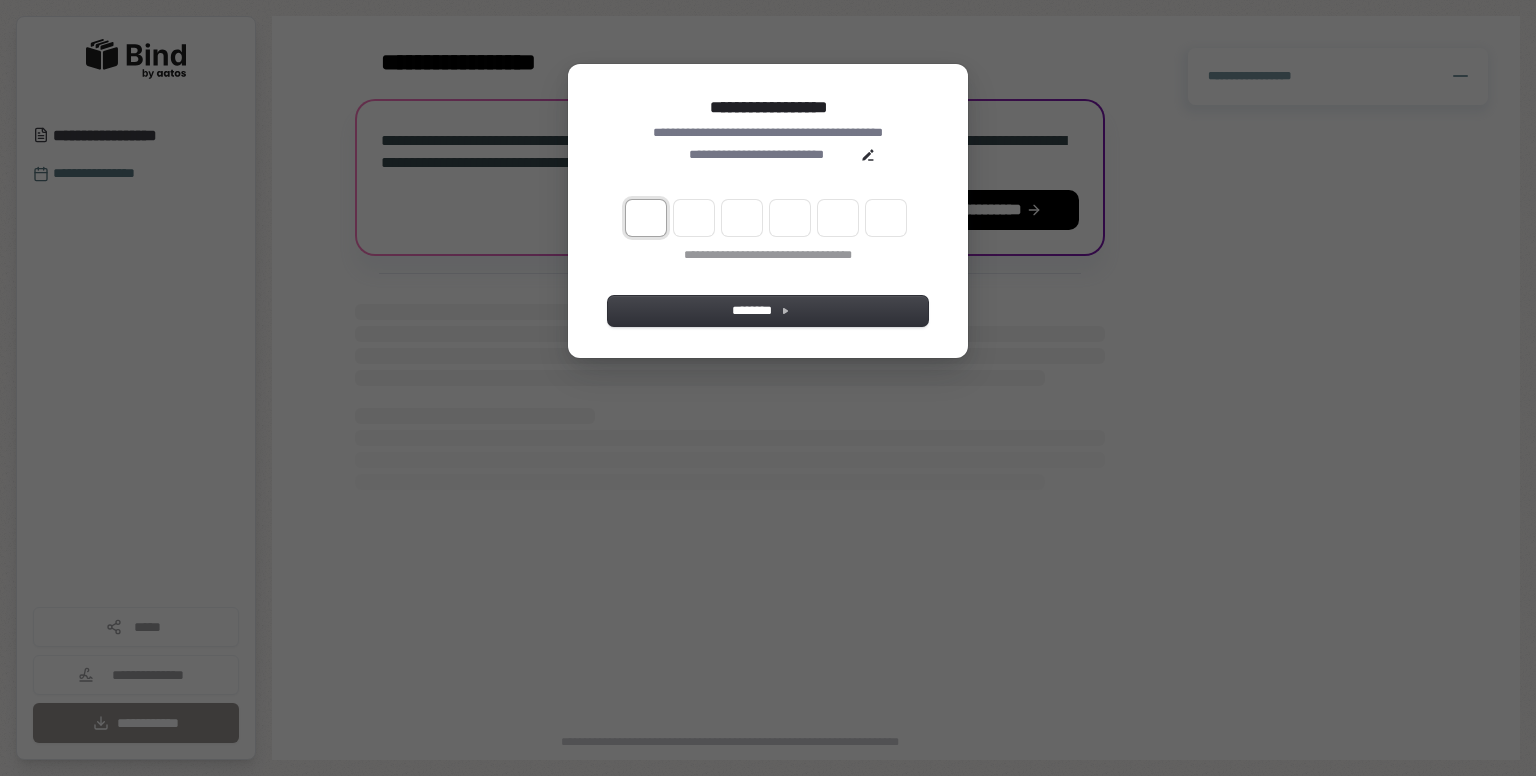 type on "*" 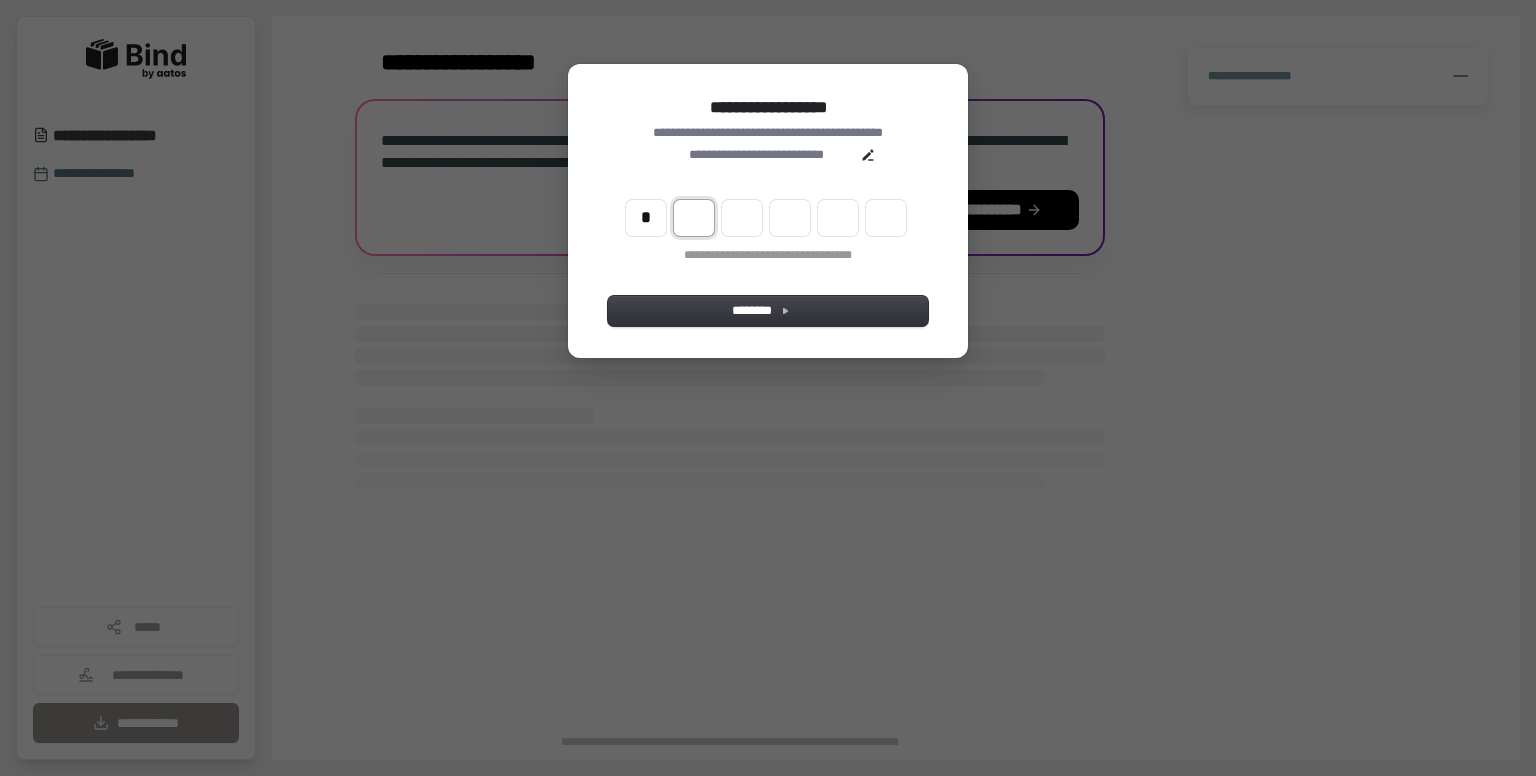 type on "*" 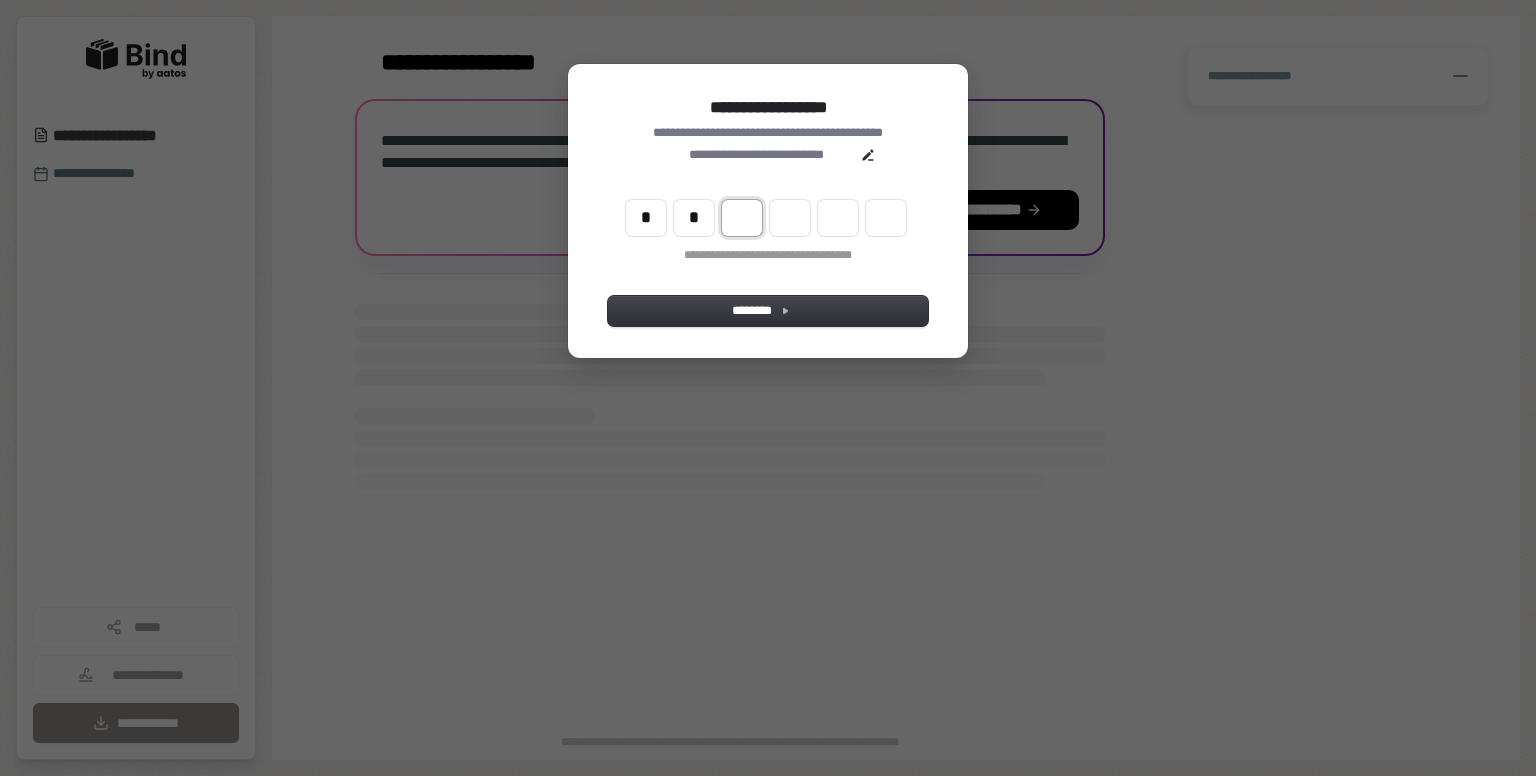 type on "**" 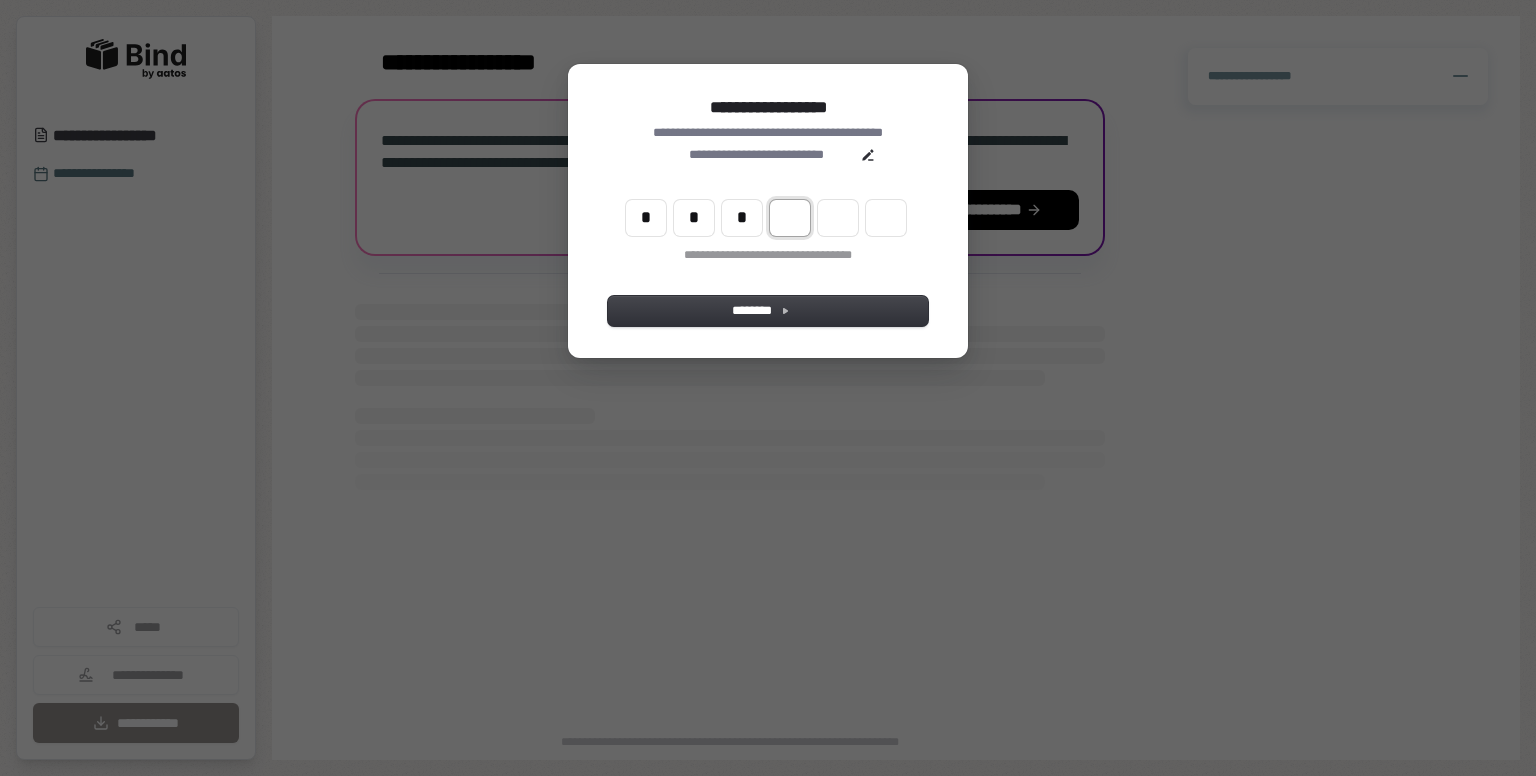 type on "***" 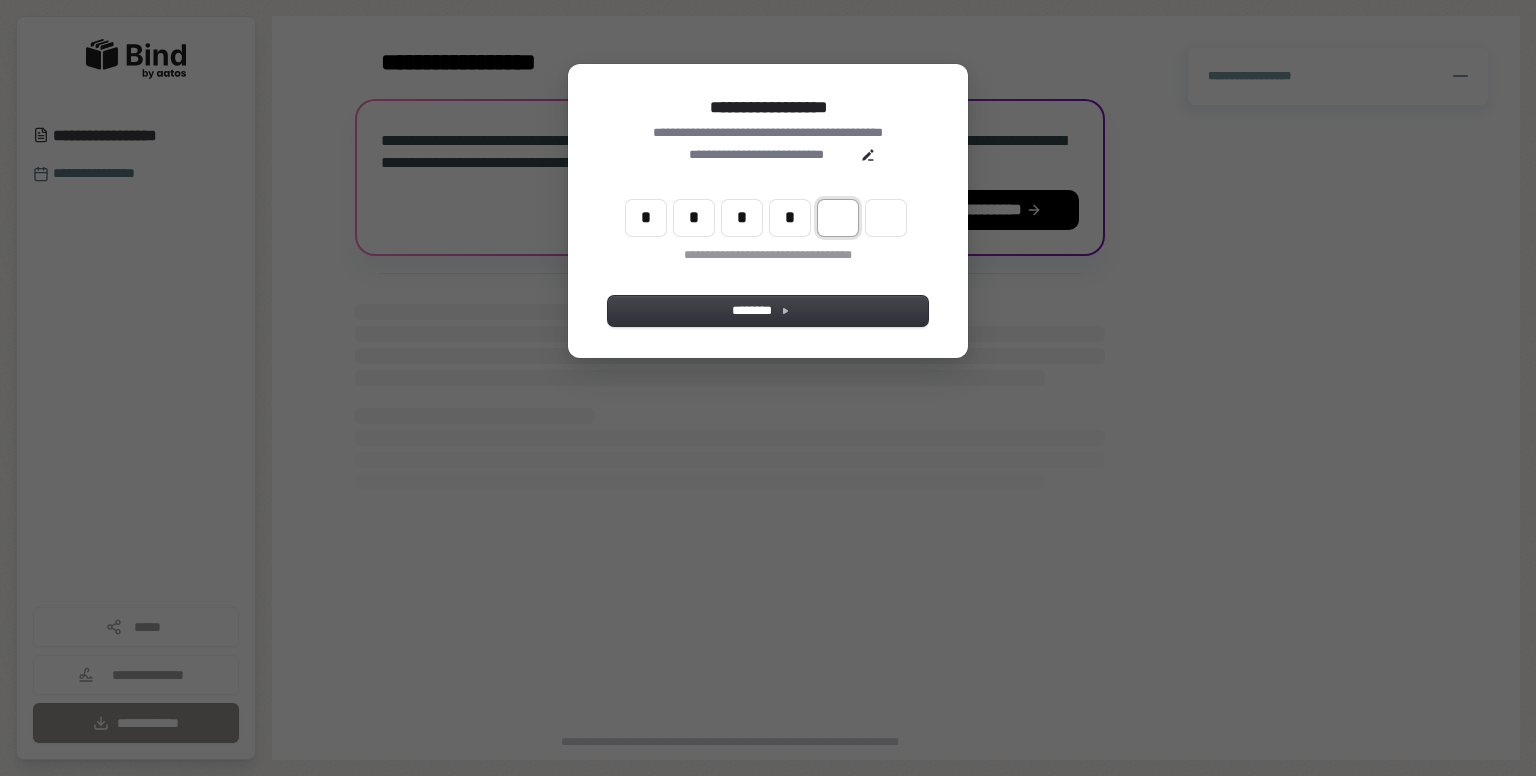 type on "****" 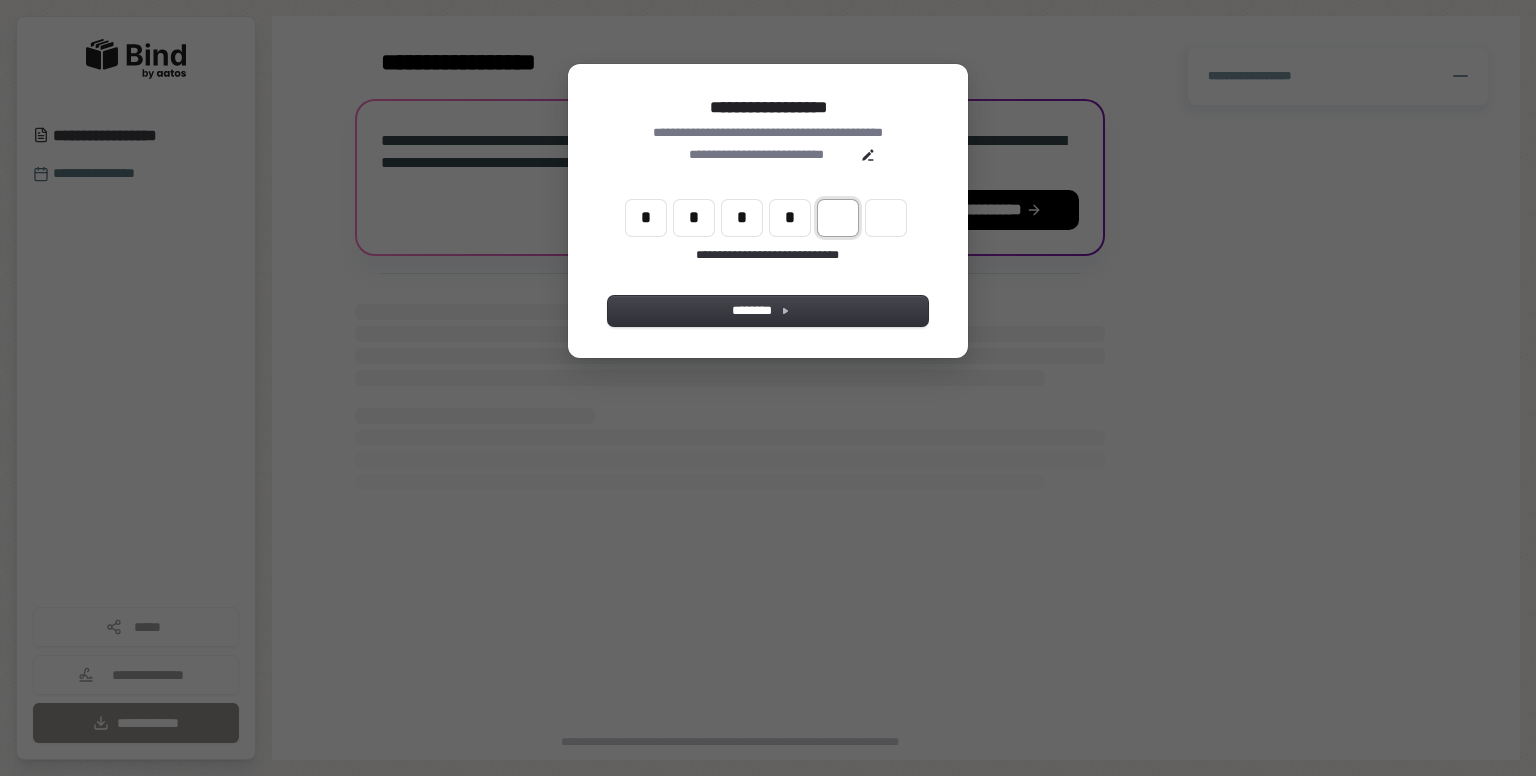 type on "*" 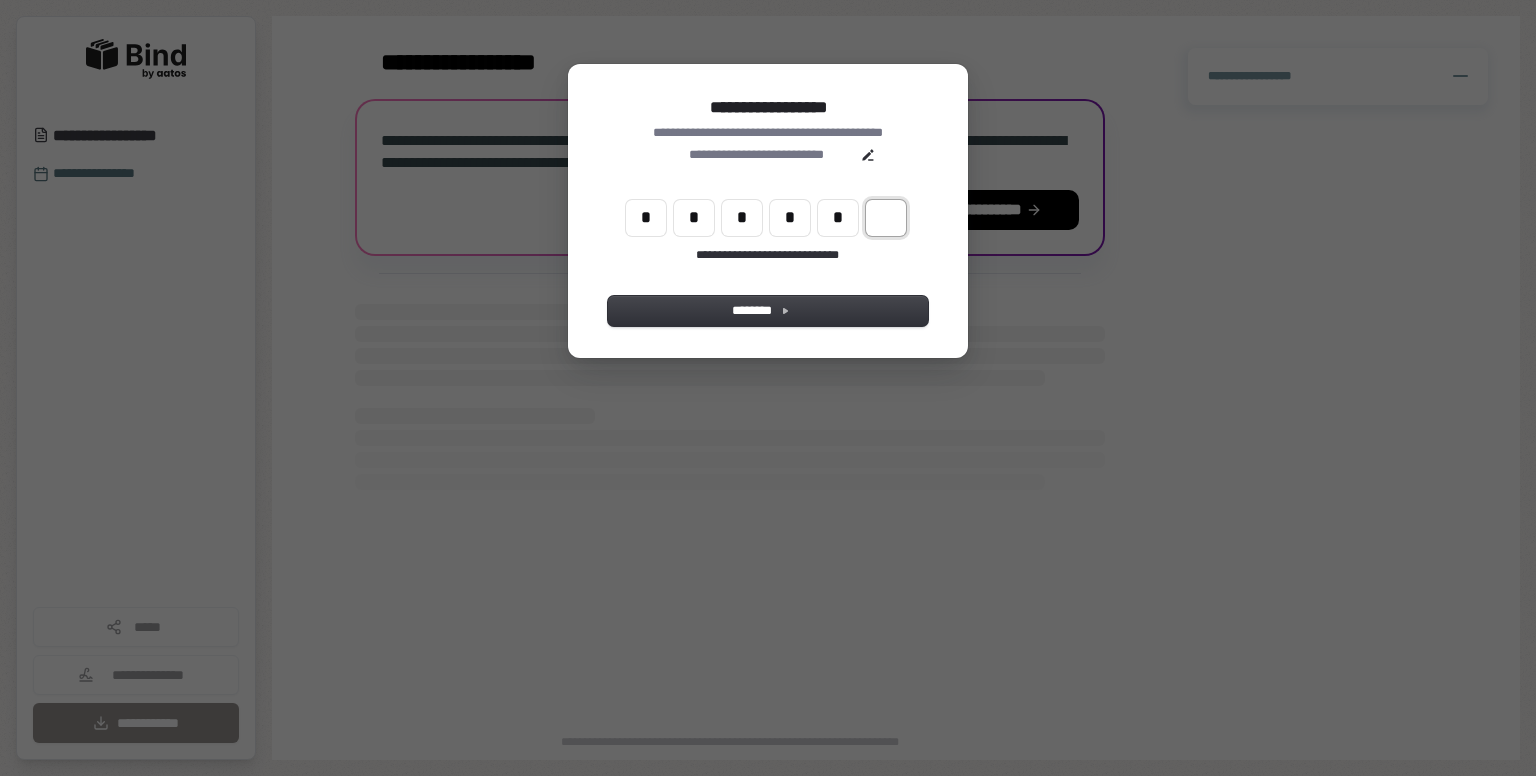 type on "******" 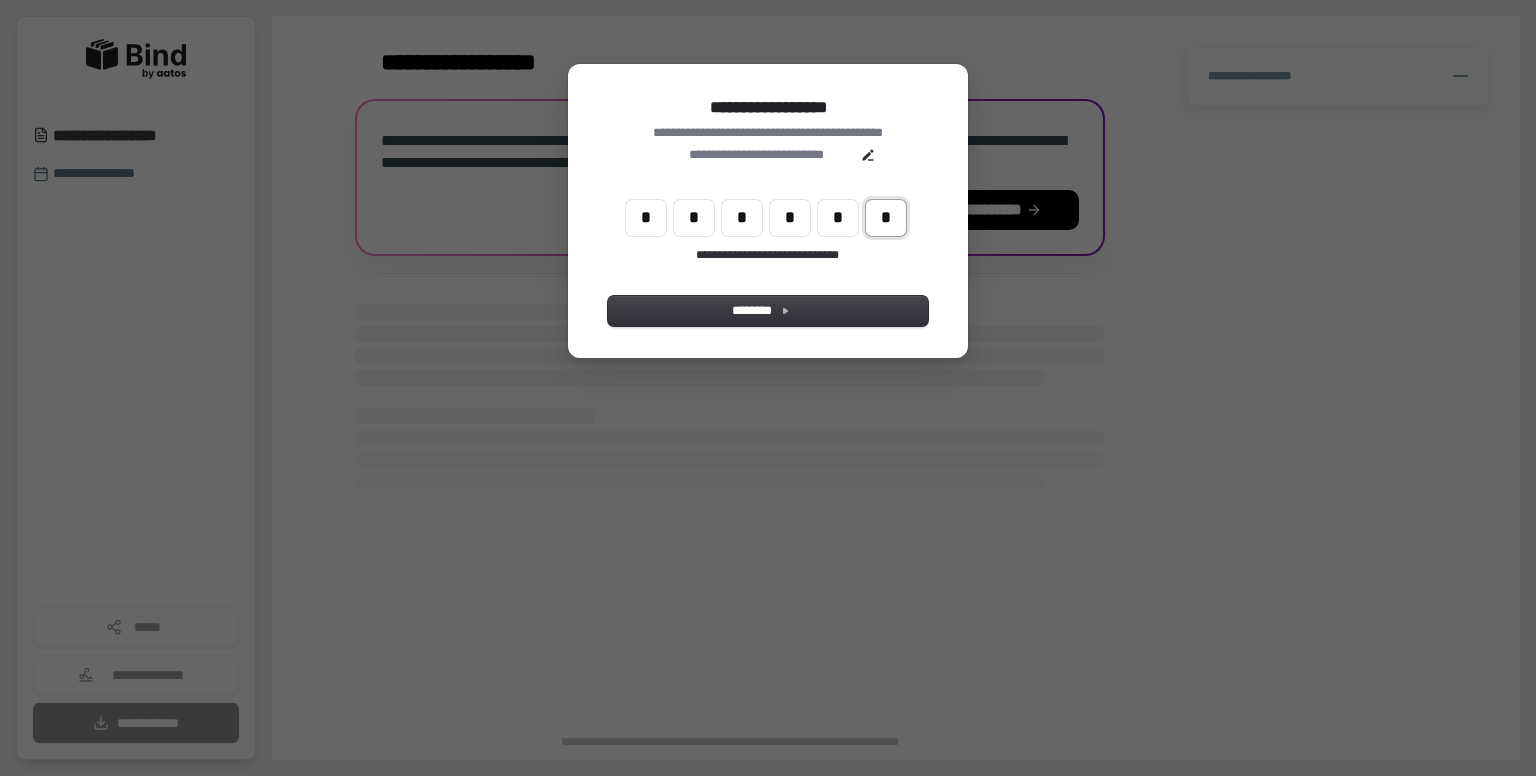 type on "*" 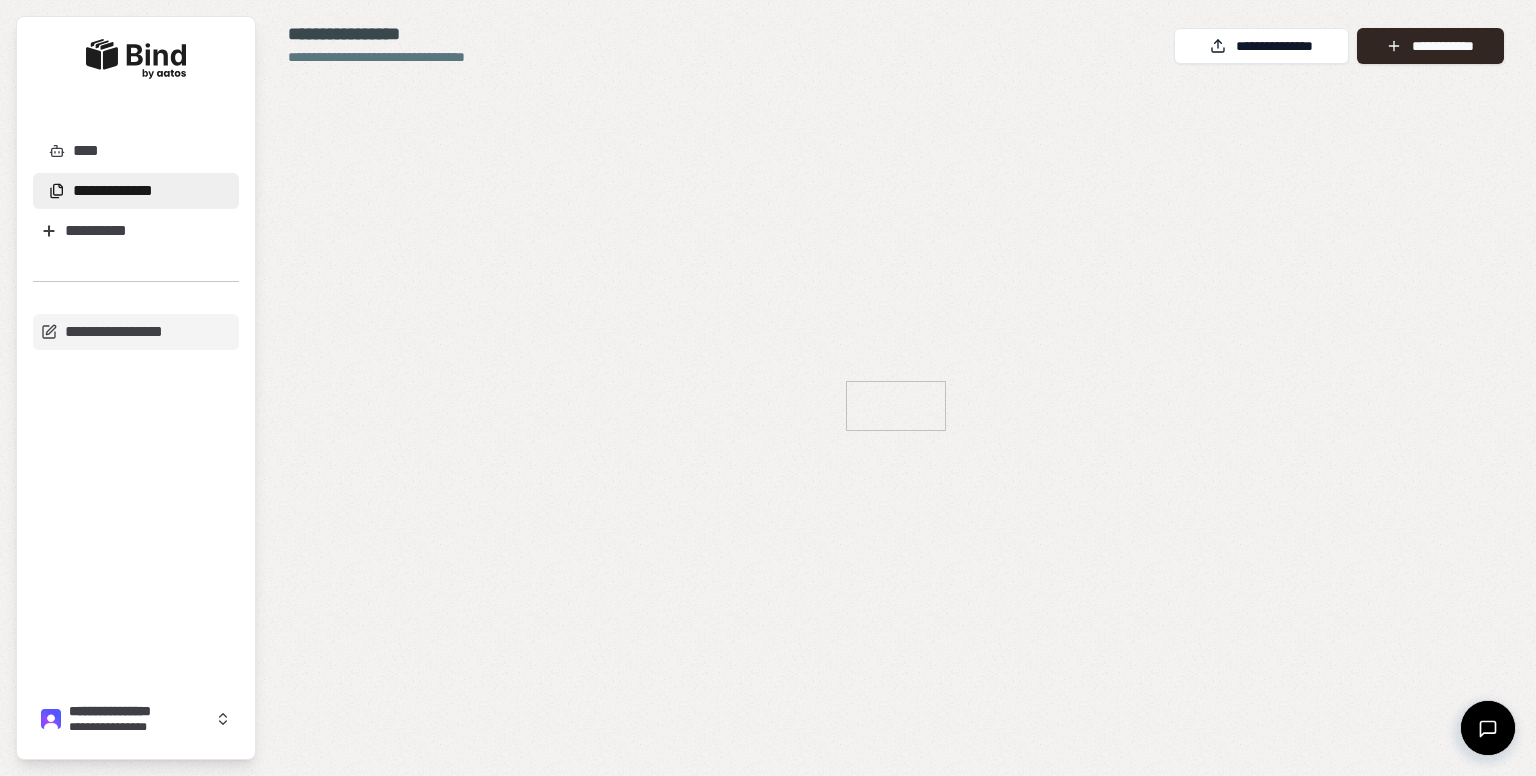 scroll, scrollTop: 0, scrollLeft: 0, axis: both 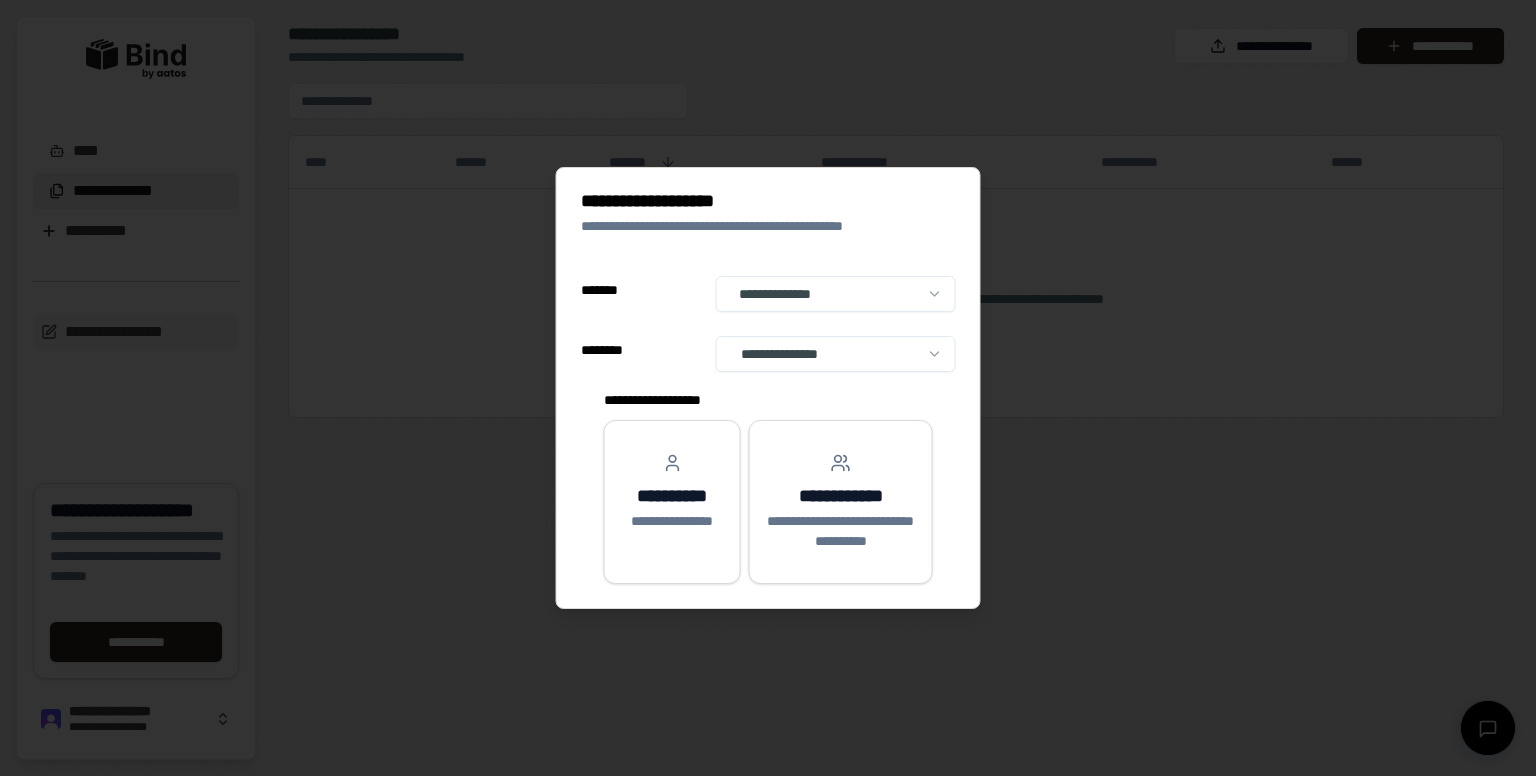 select on "**" 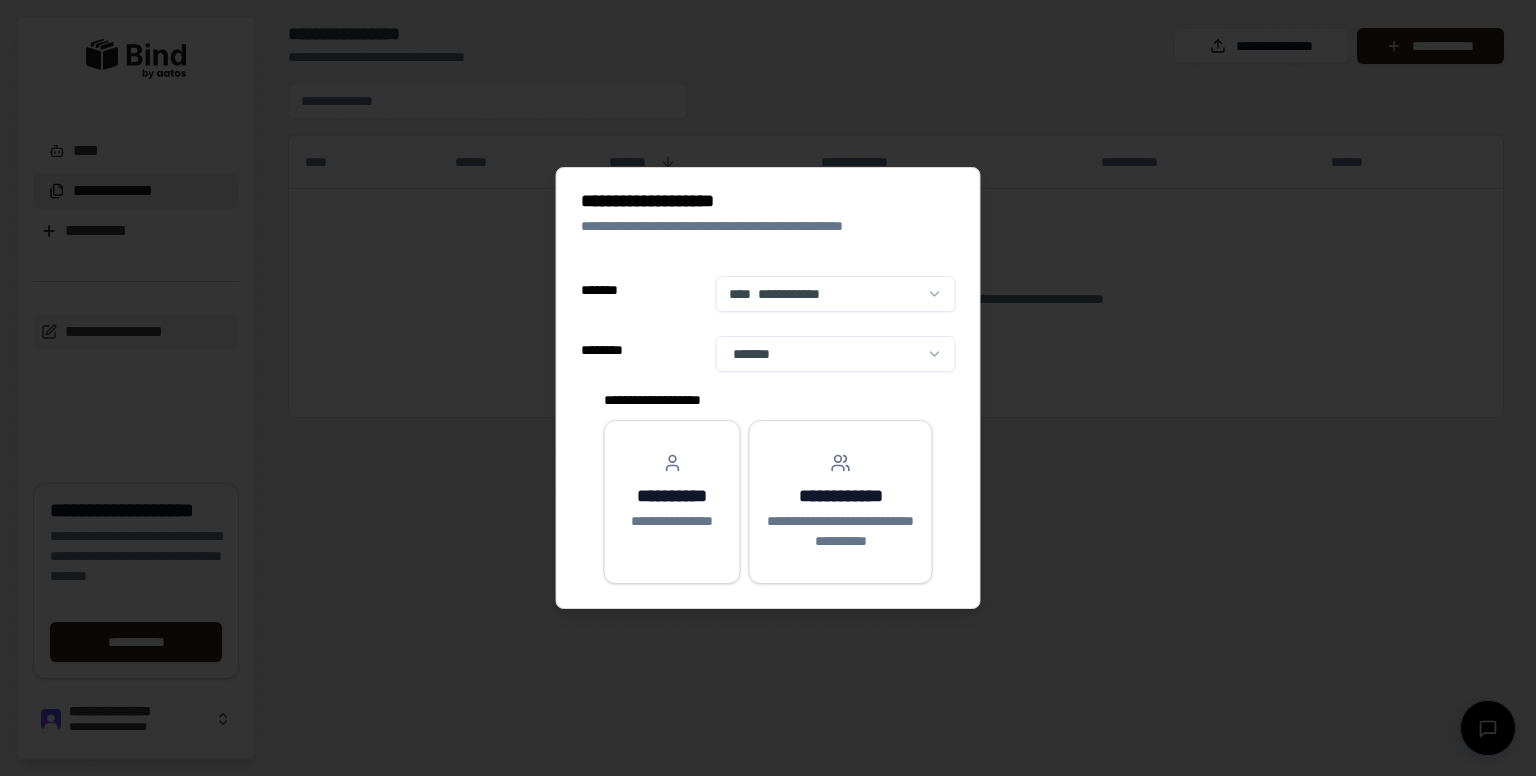 click at bounding box center [768, 388] 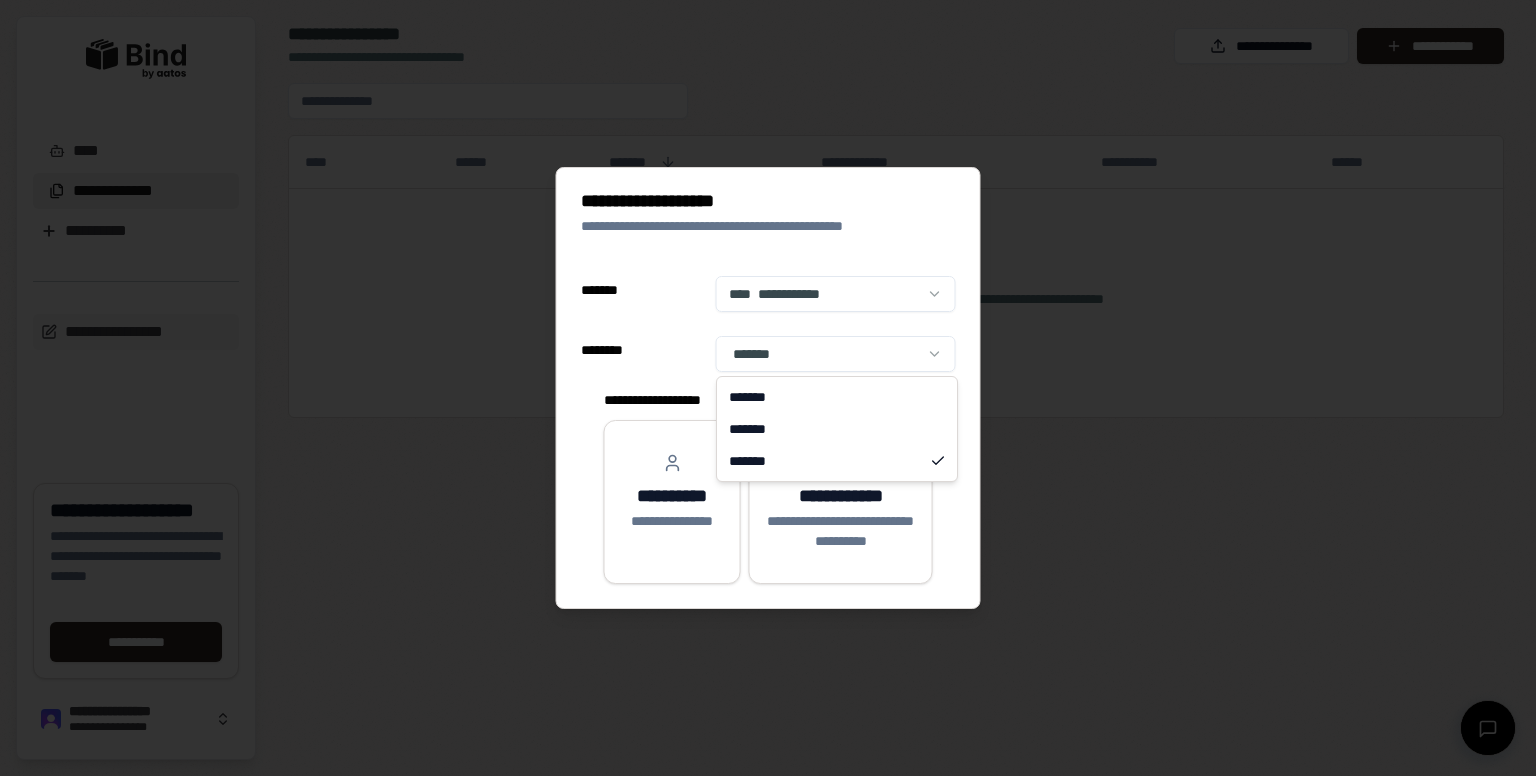 click on "**********" at bounding box center (768, 388) 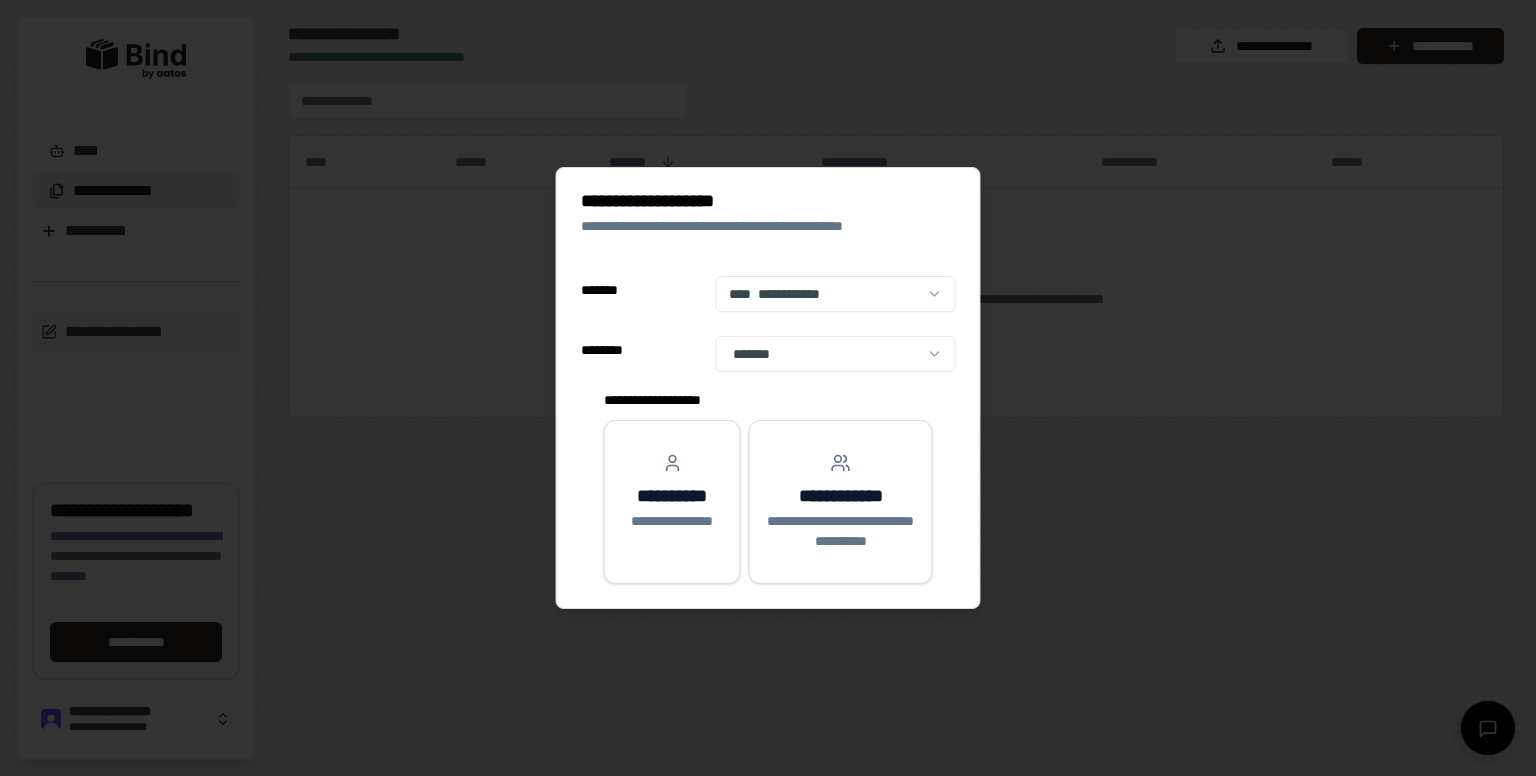 click on "**********" at bounding box center [768, 388] 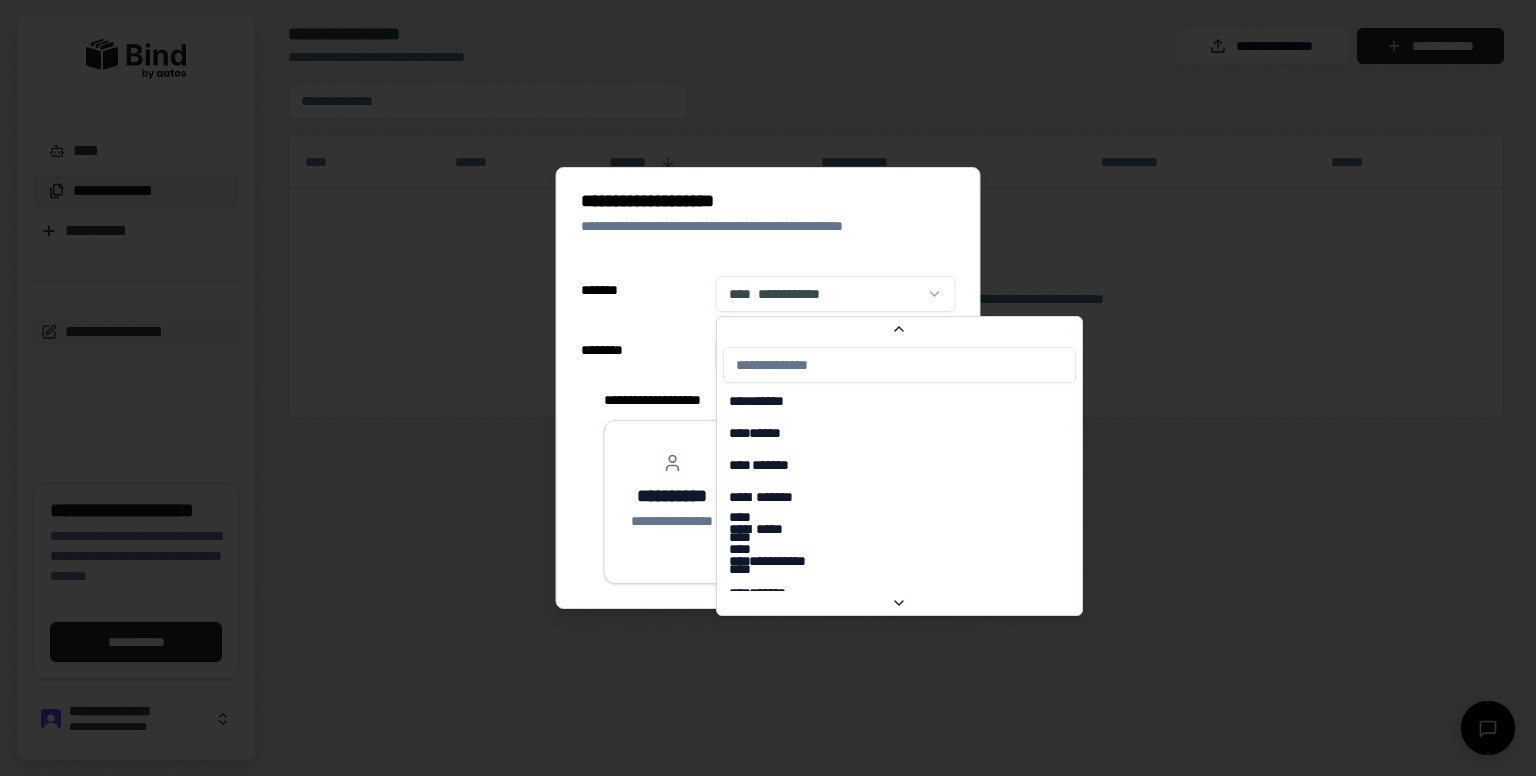 scroll, scrollTop: 6513, scrollLeft: 0, axis: vertical 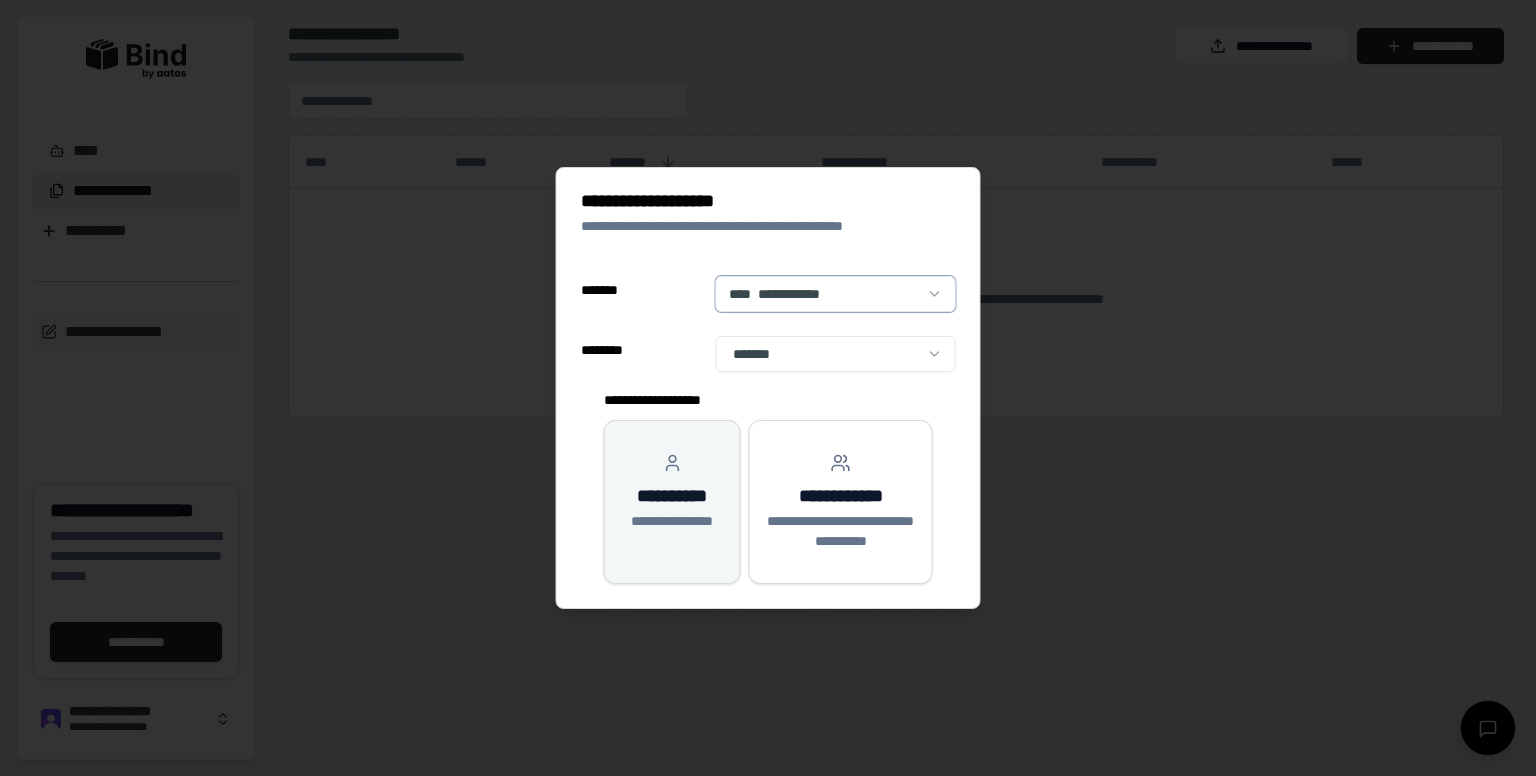 drag, startPoint x: 1199, startPoint y: 410, endPoint x: 668, endPoint y: 507, distance: 539.787 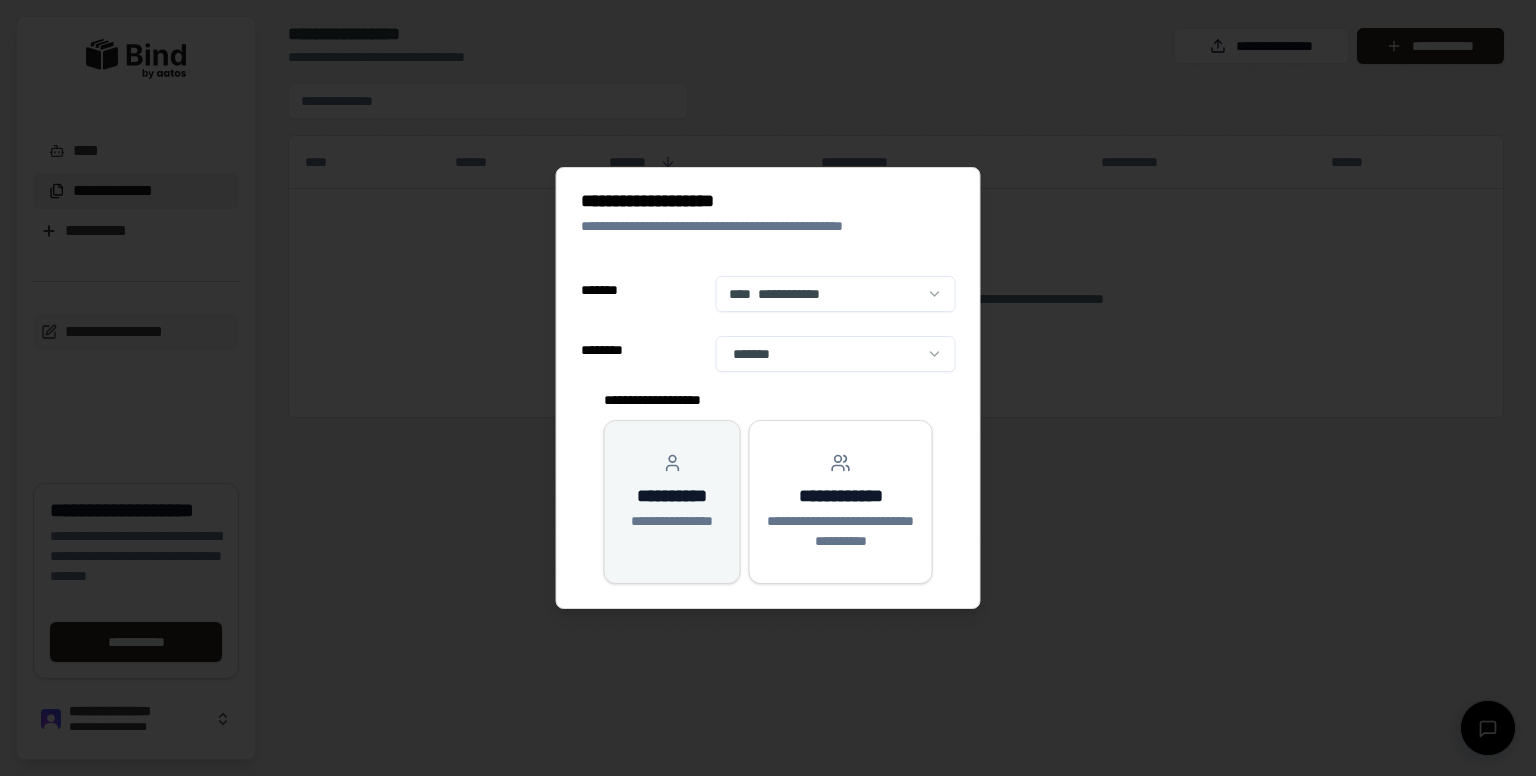 click on "**********" at bounding box center (672, 492) 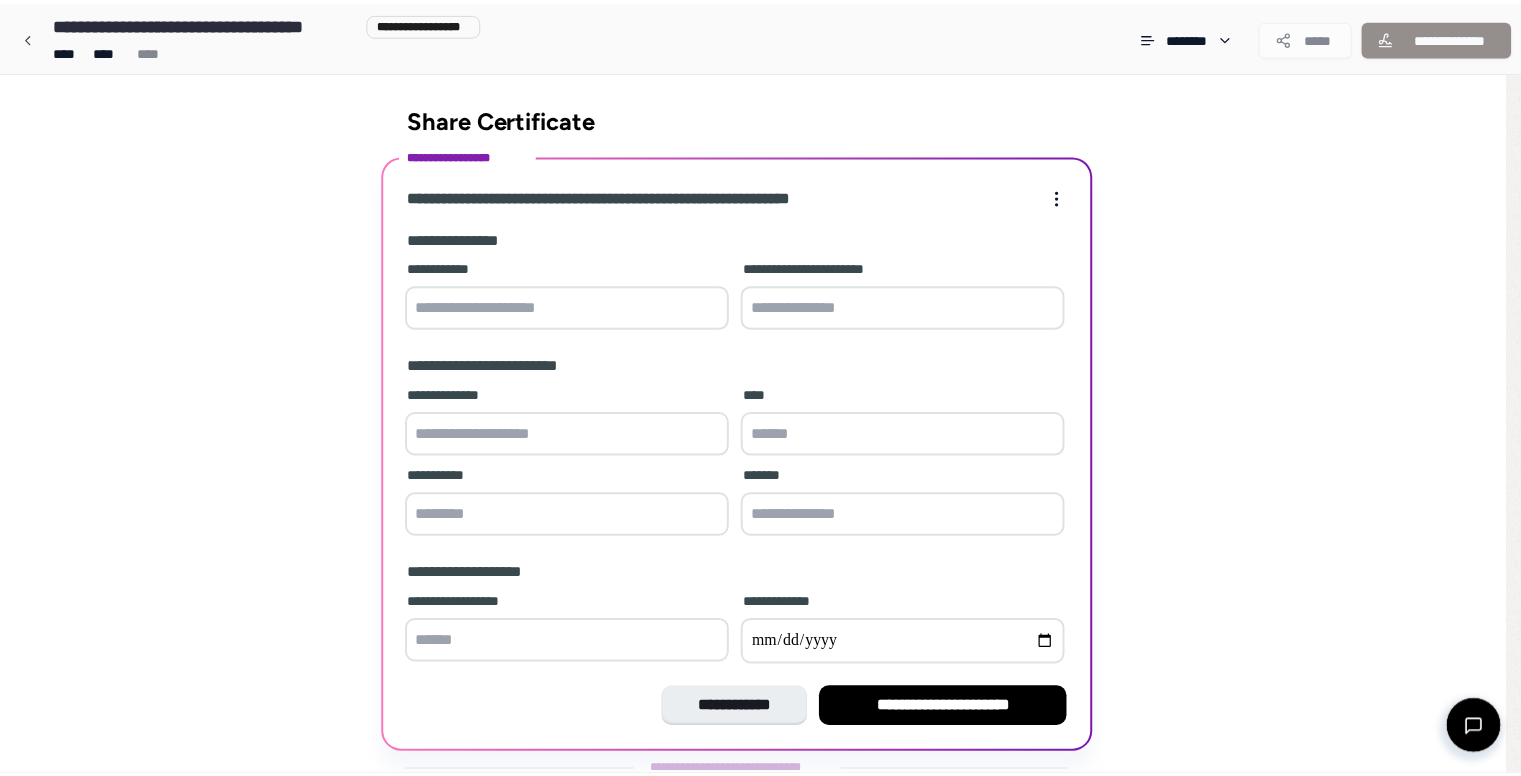 scroll, scrollTop: 55, scrollLeft: 0, axis: vertical 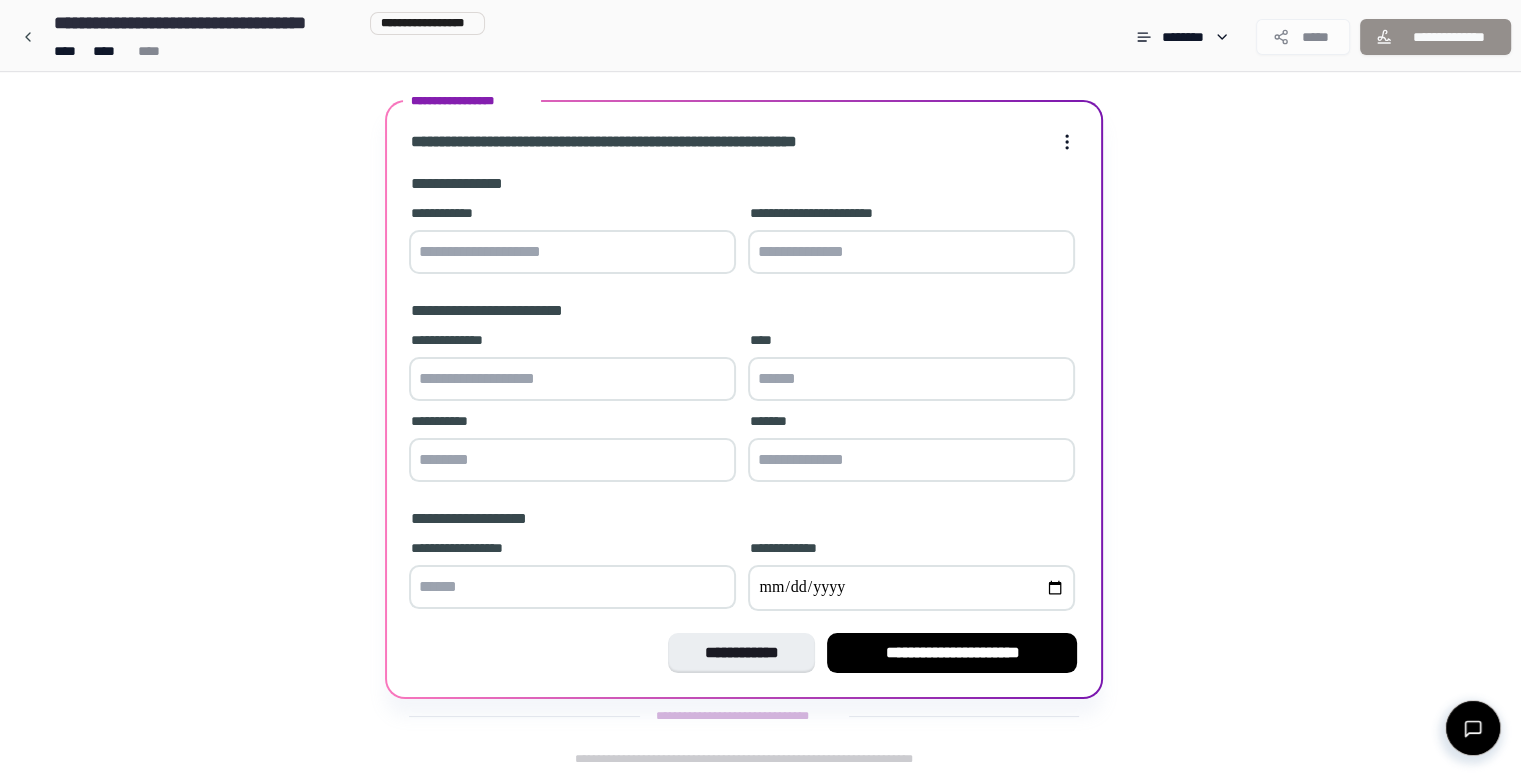 click at bounding box center [572, 252] 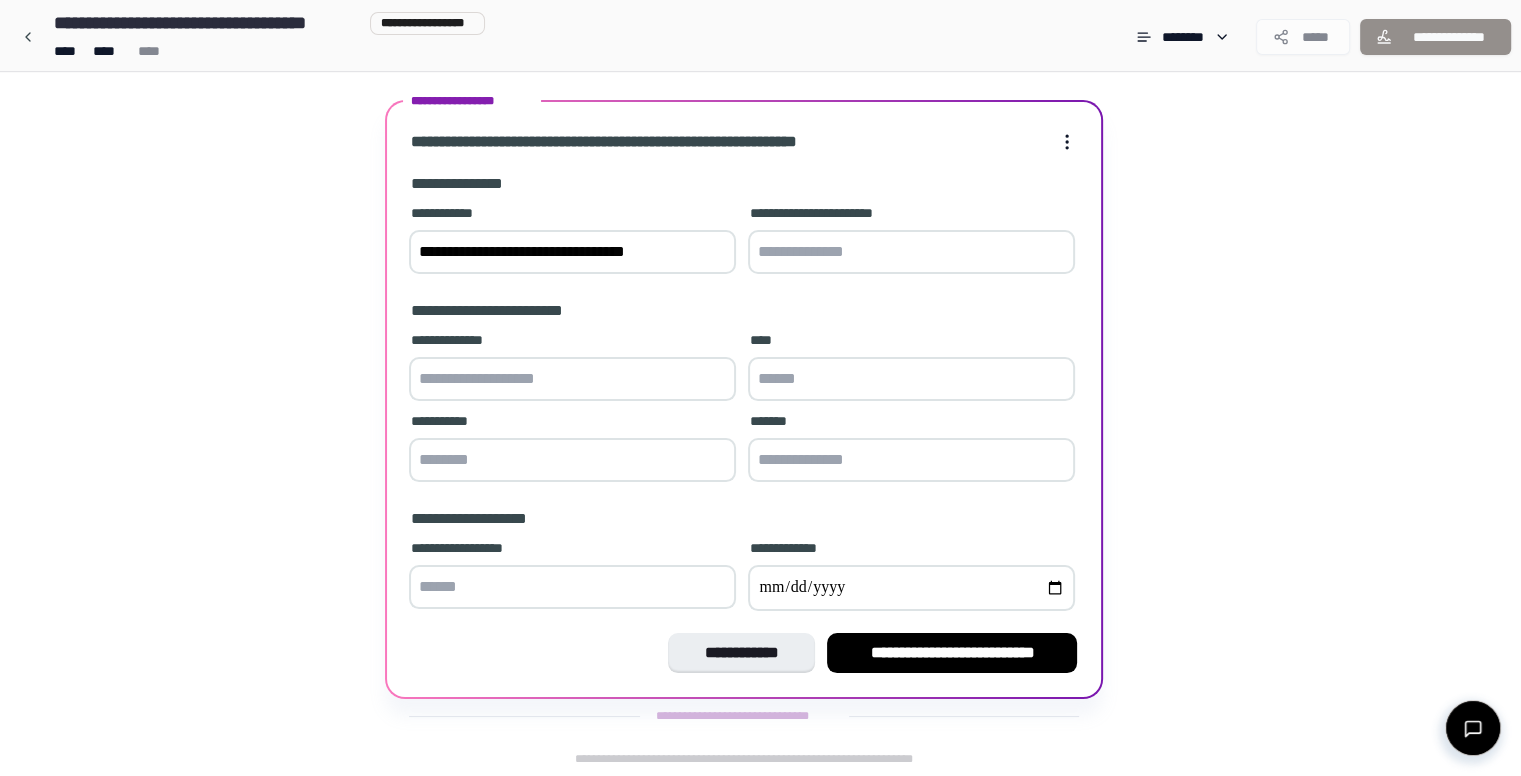 type on "**********" 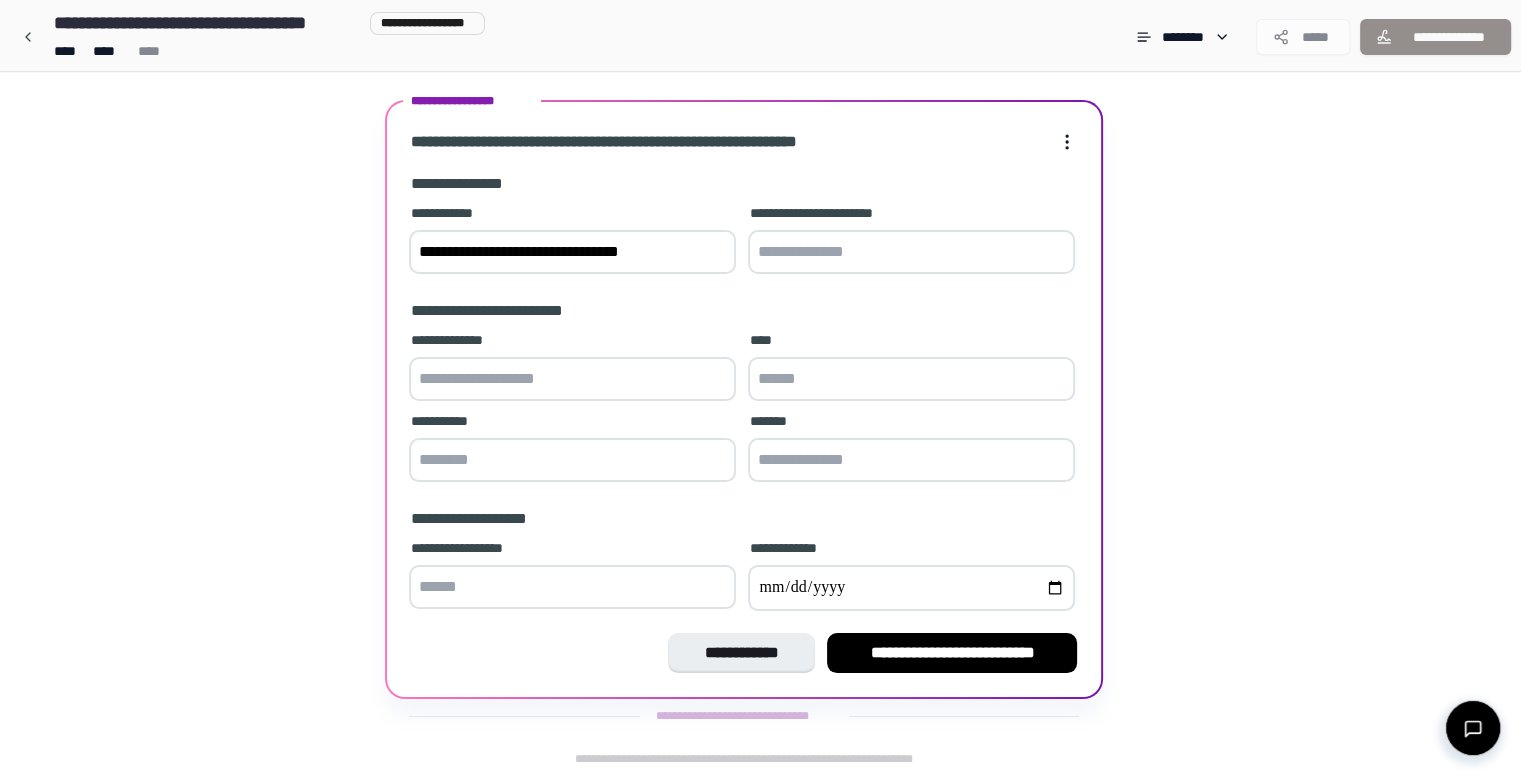 click at bounding box center (911, 252) 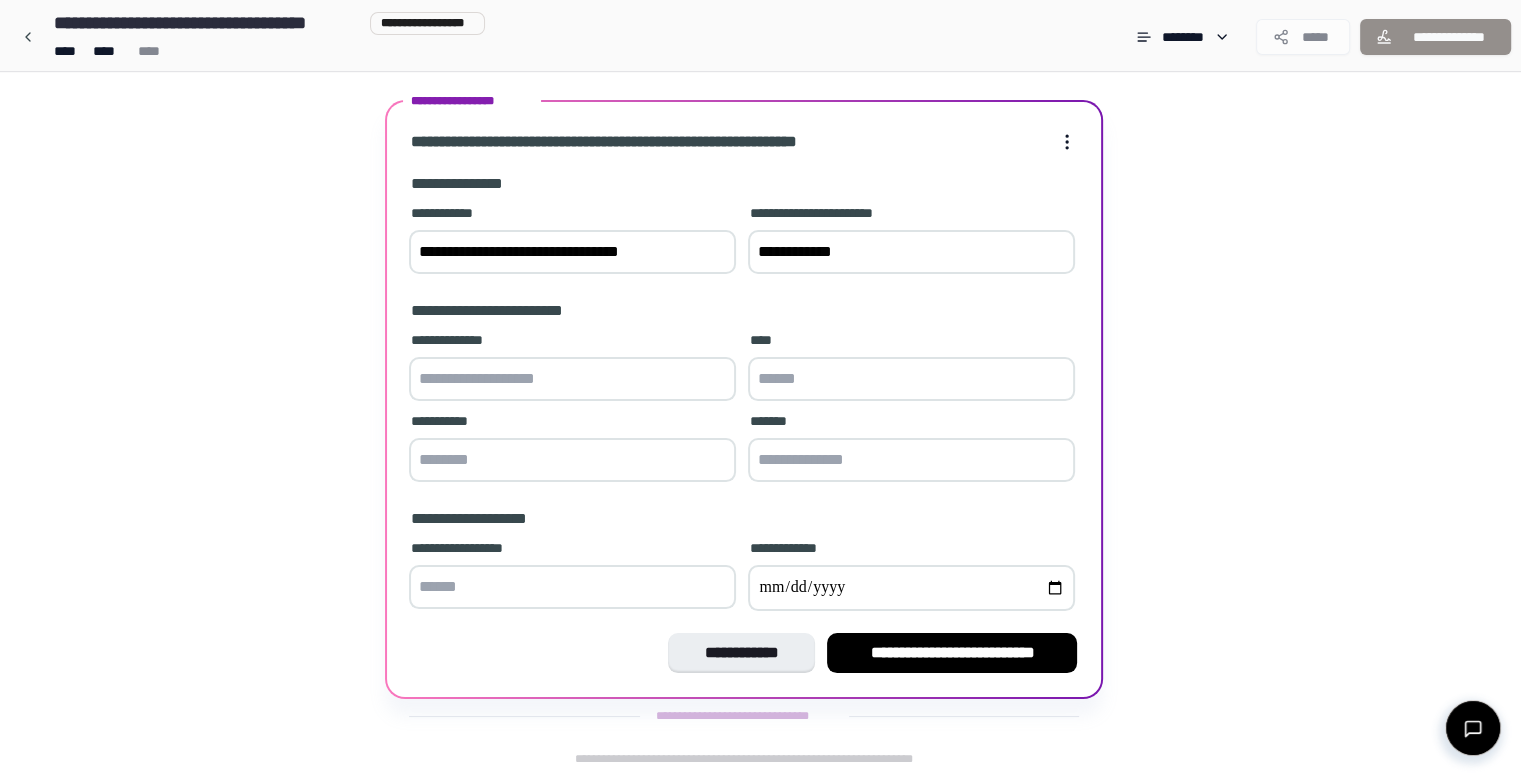 type on "**********" 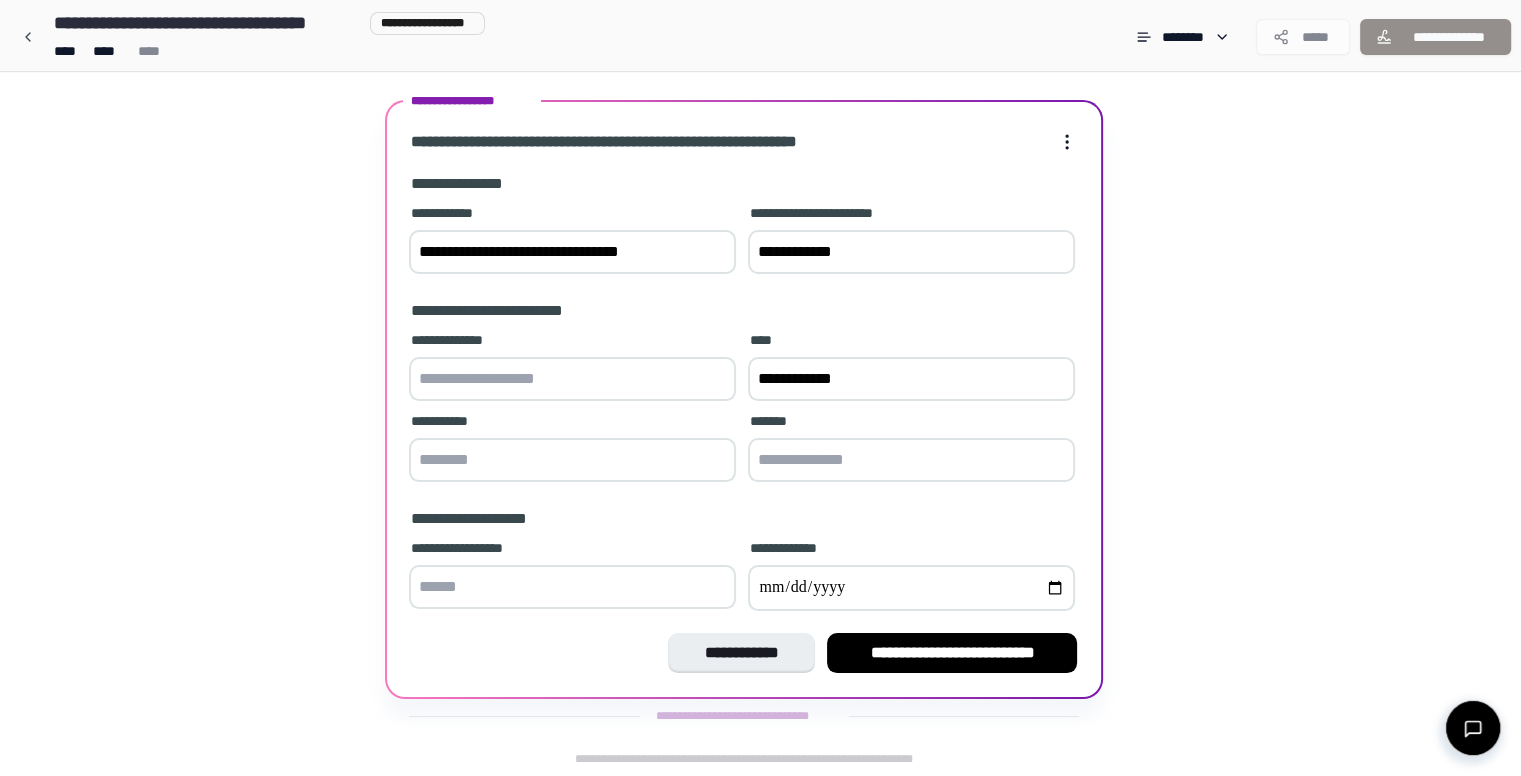 type on "****" 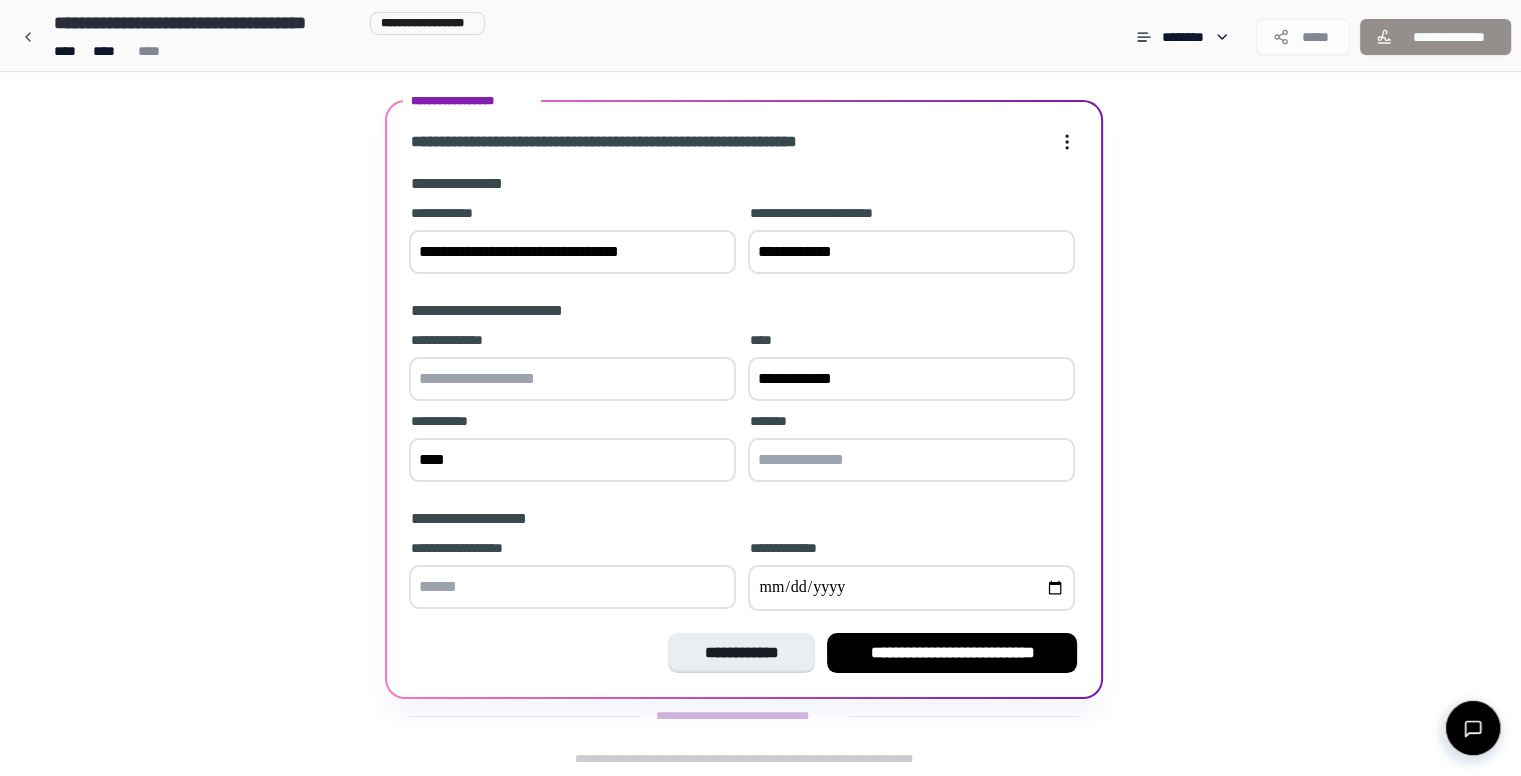 type on "**********" 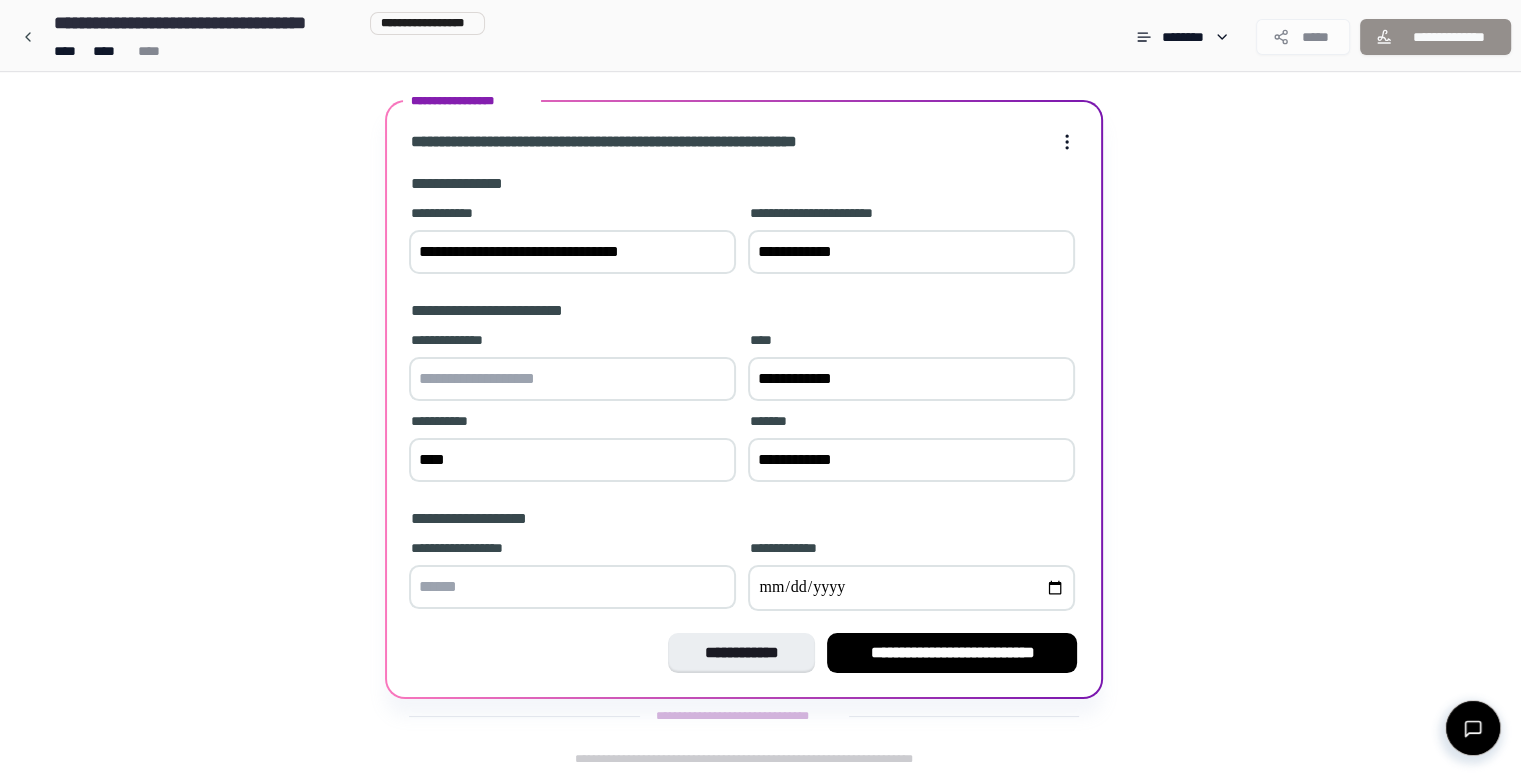 click at bounding box center (572, 379) 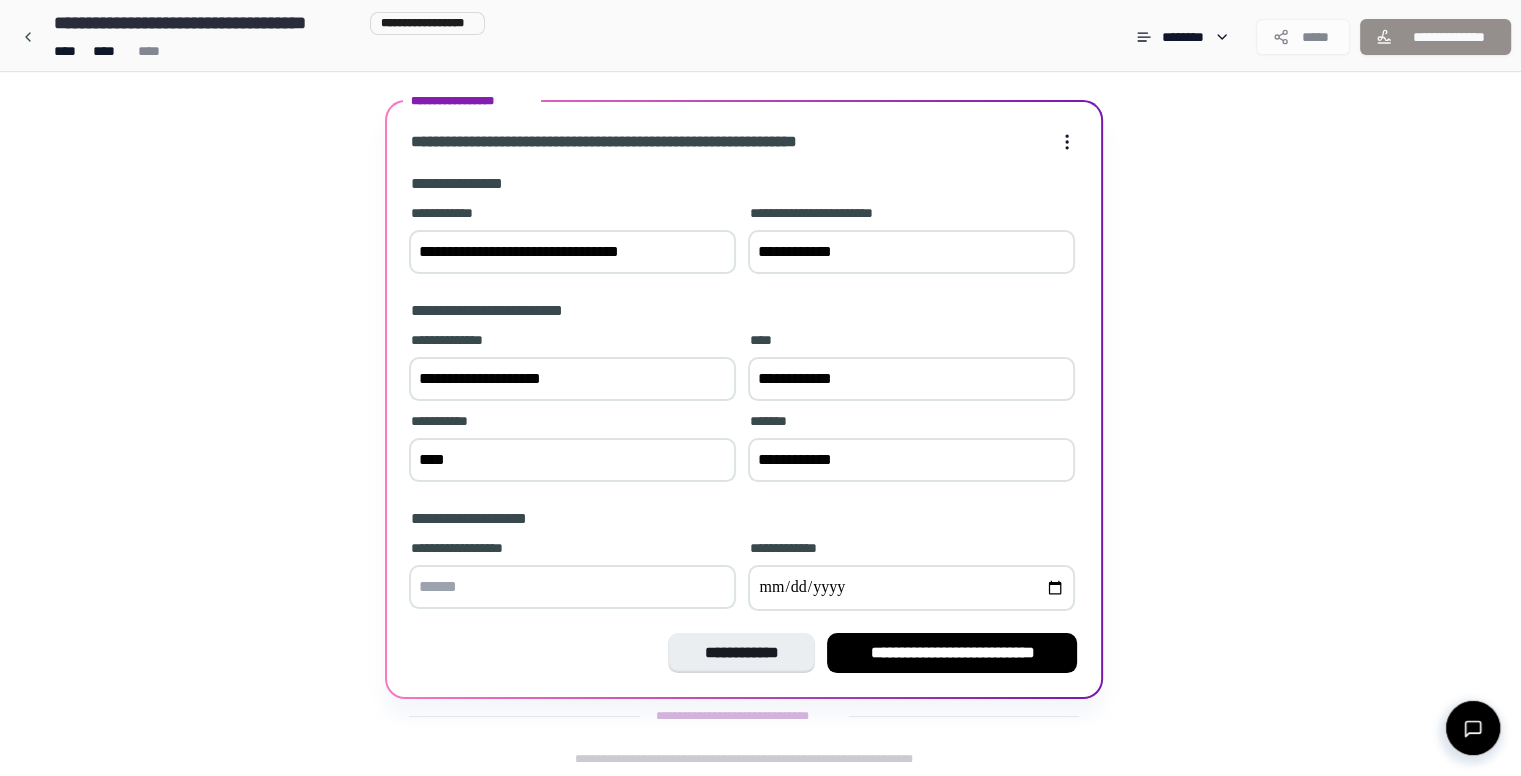 click at bounding box center (572, 587) 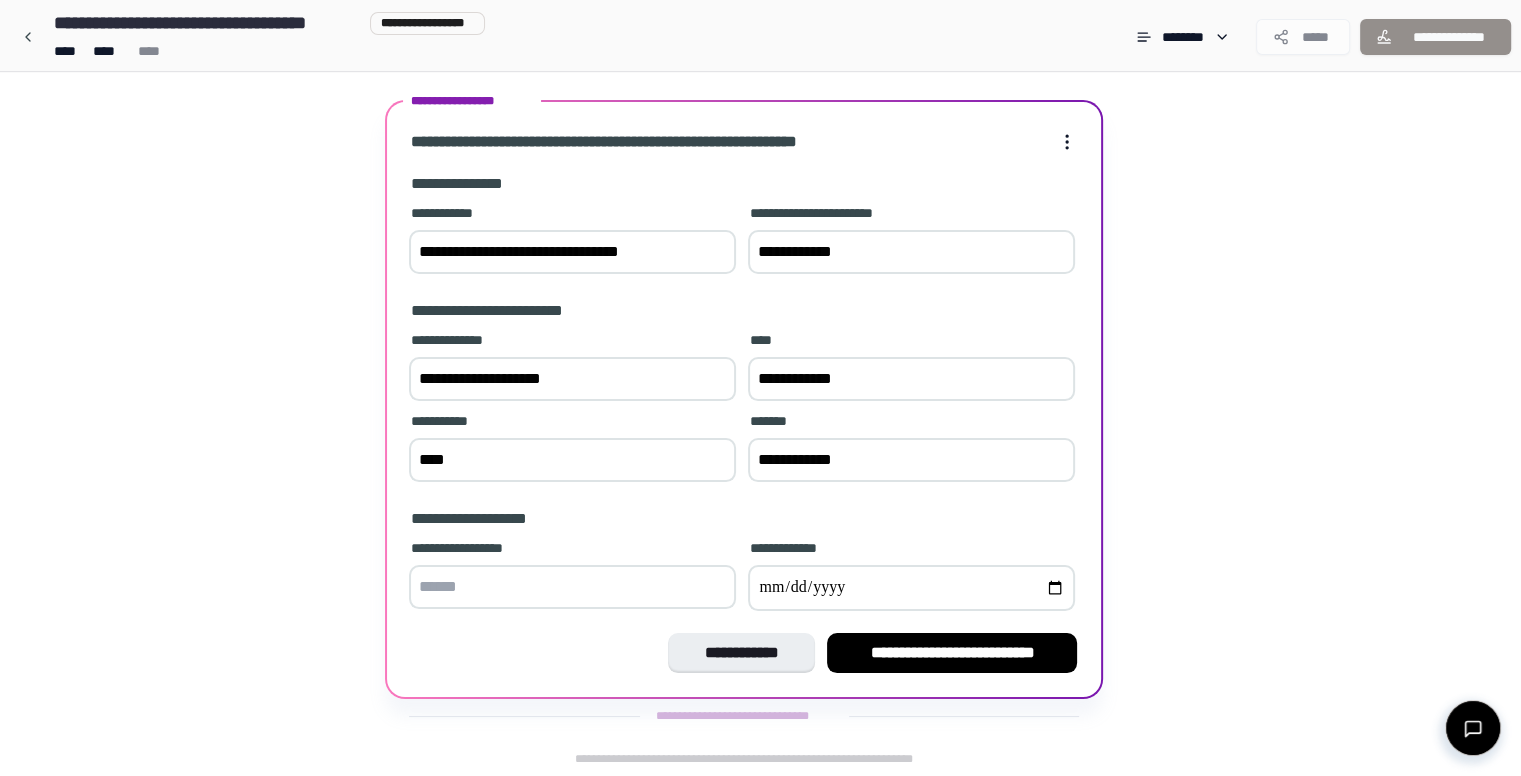 click on "**********" at bounding box center [572, 379] 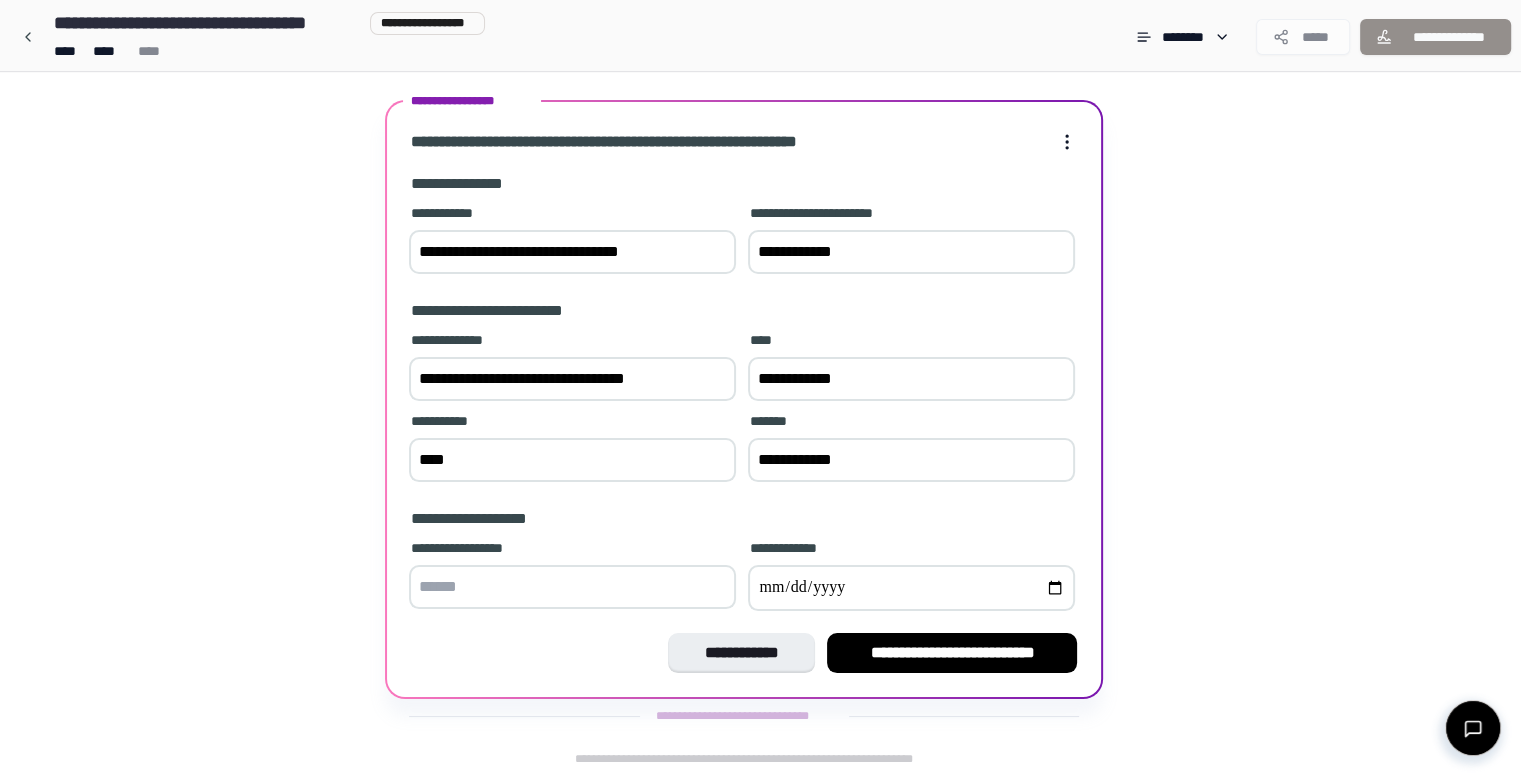 click on "**********" at bounding box center [572, 379] 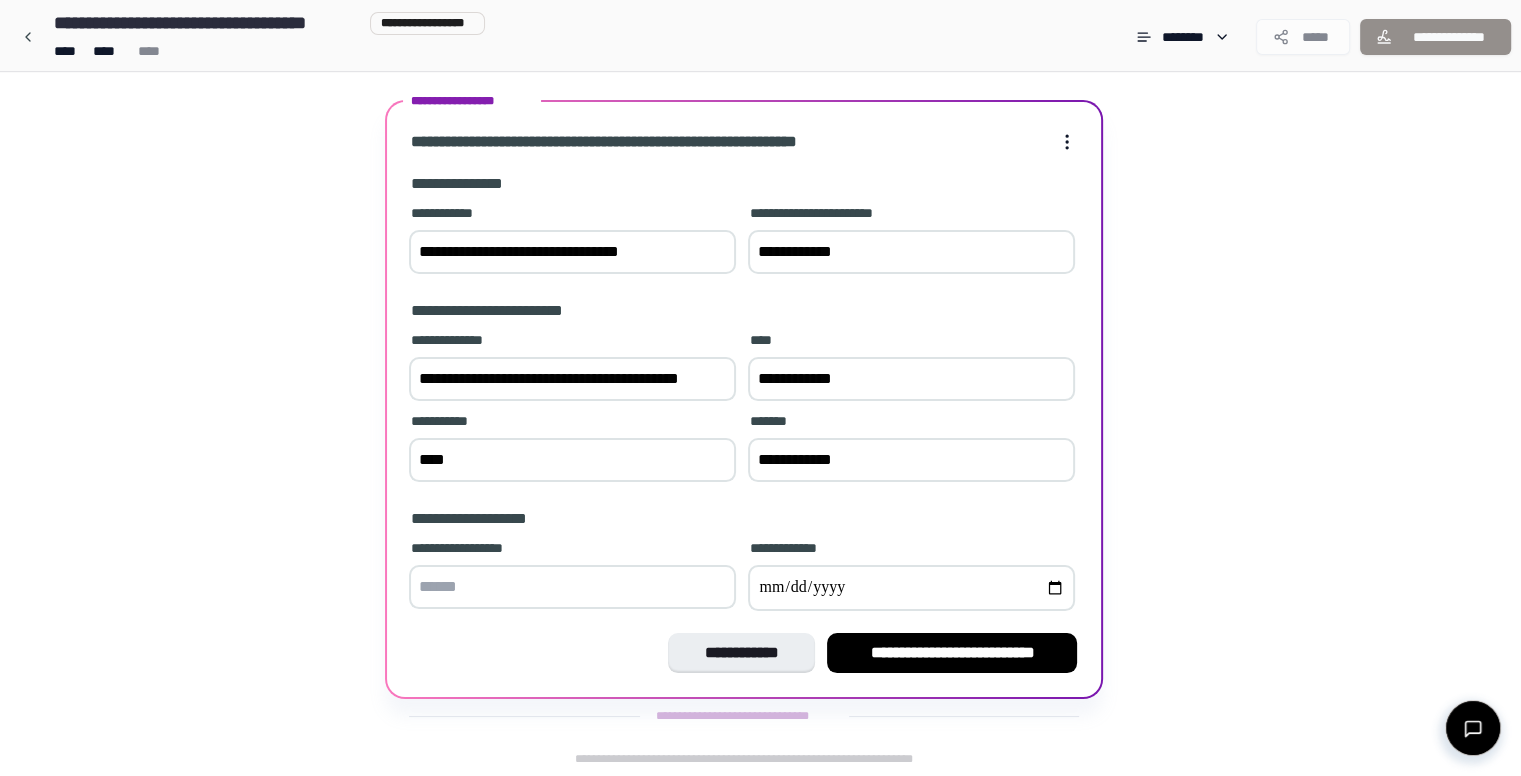 scroll, scrollTop: 79, scrollLeft: 0, axis: vertical 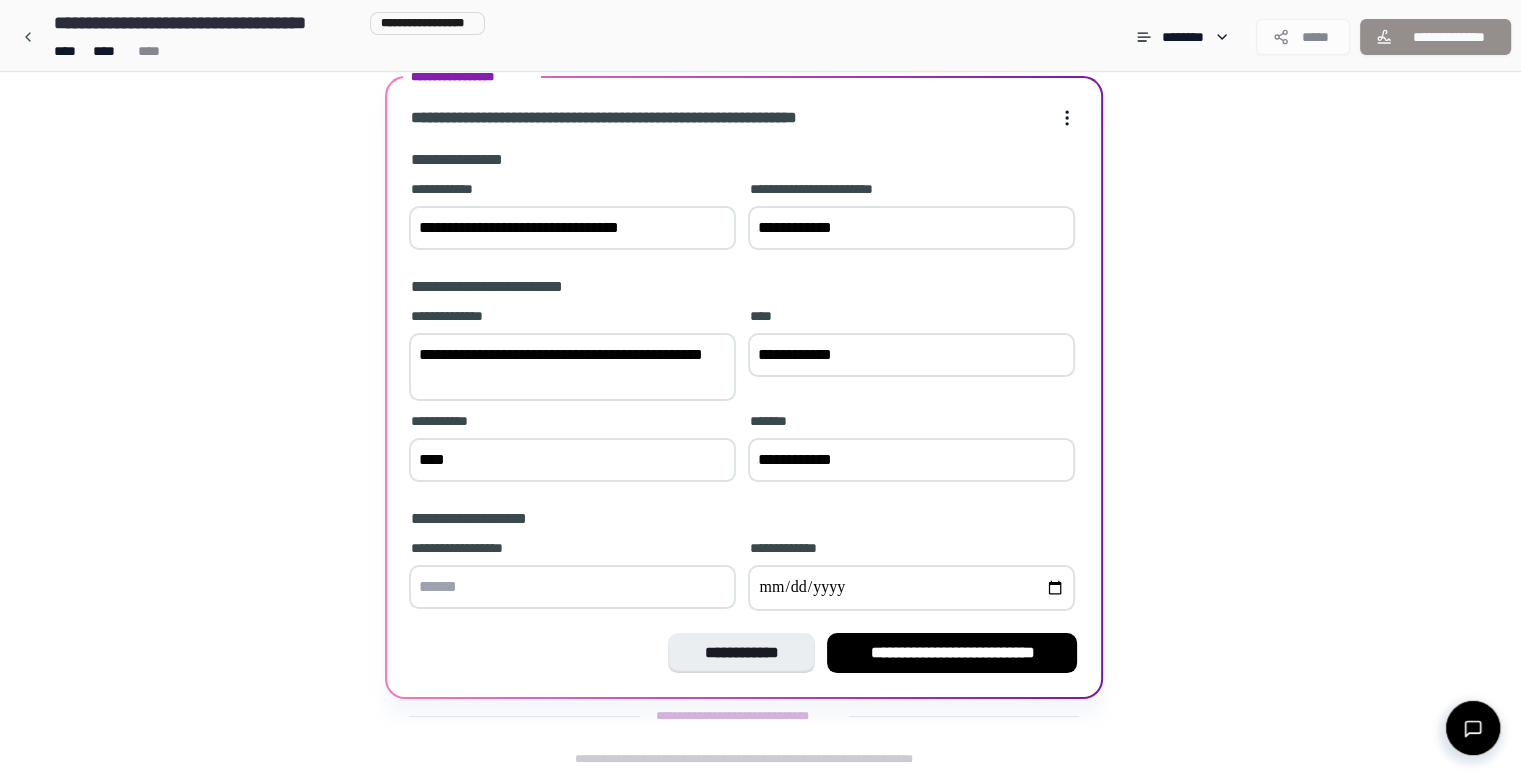 type on "**********" 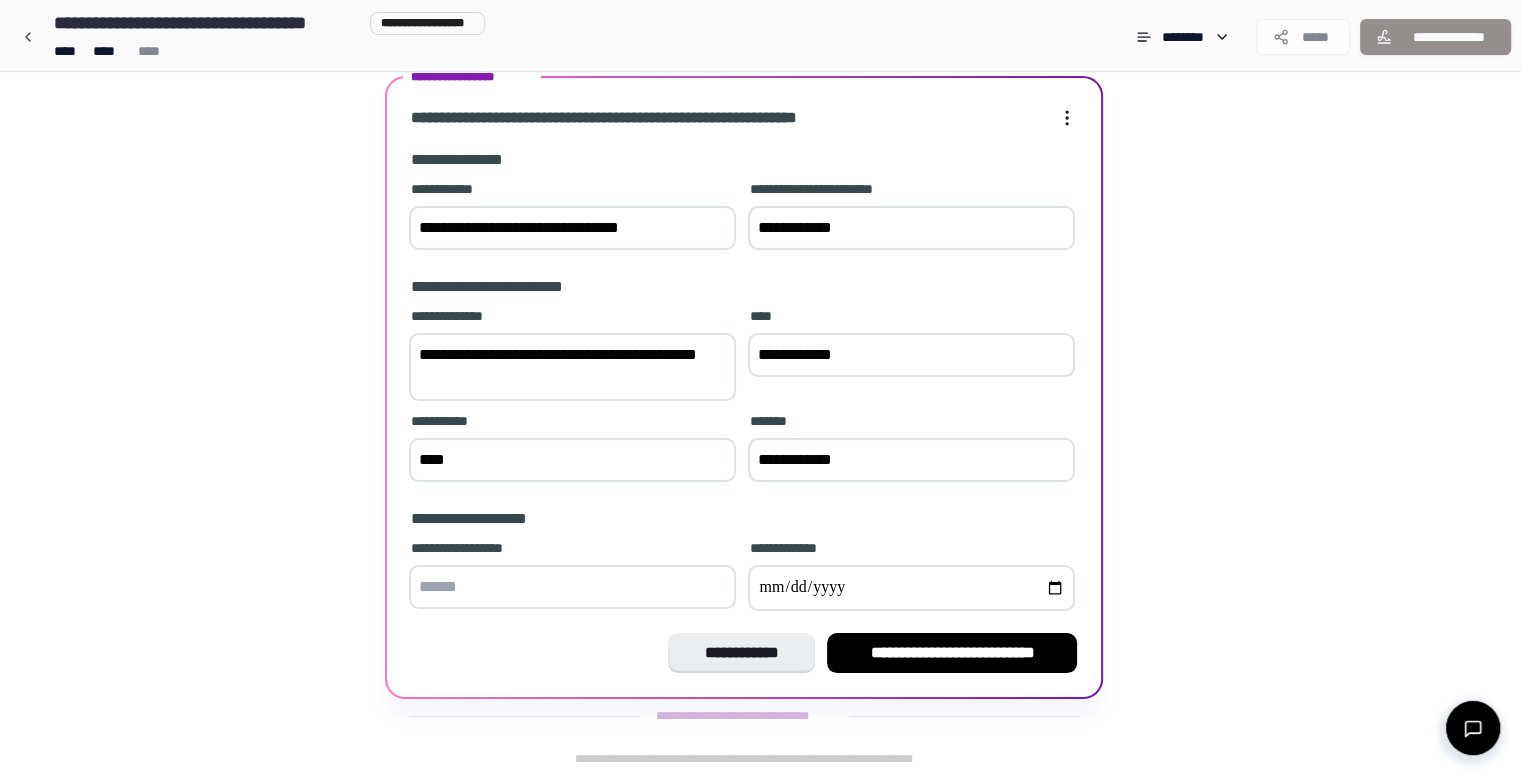 click at bounding box center [572, 587] 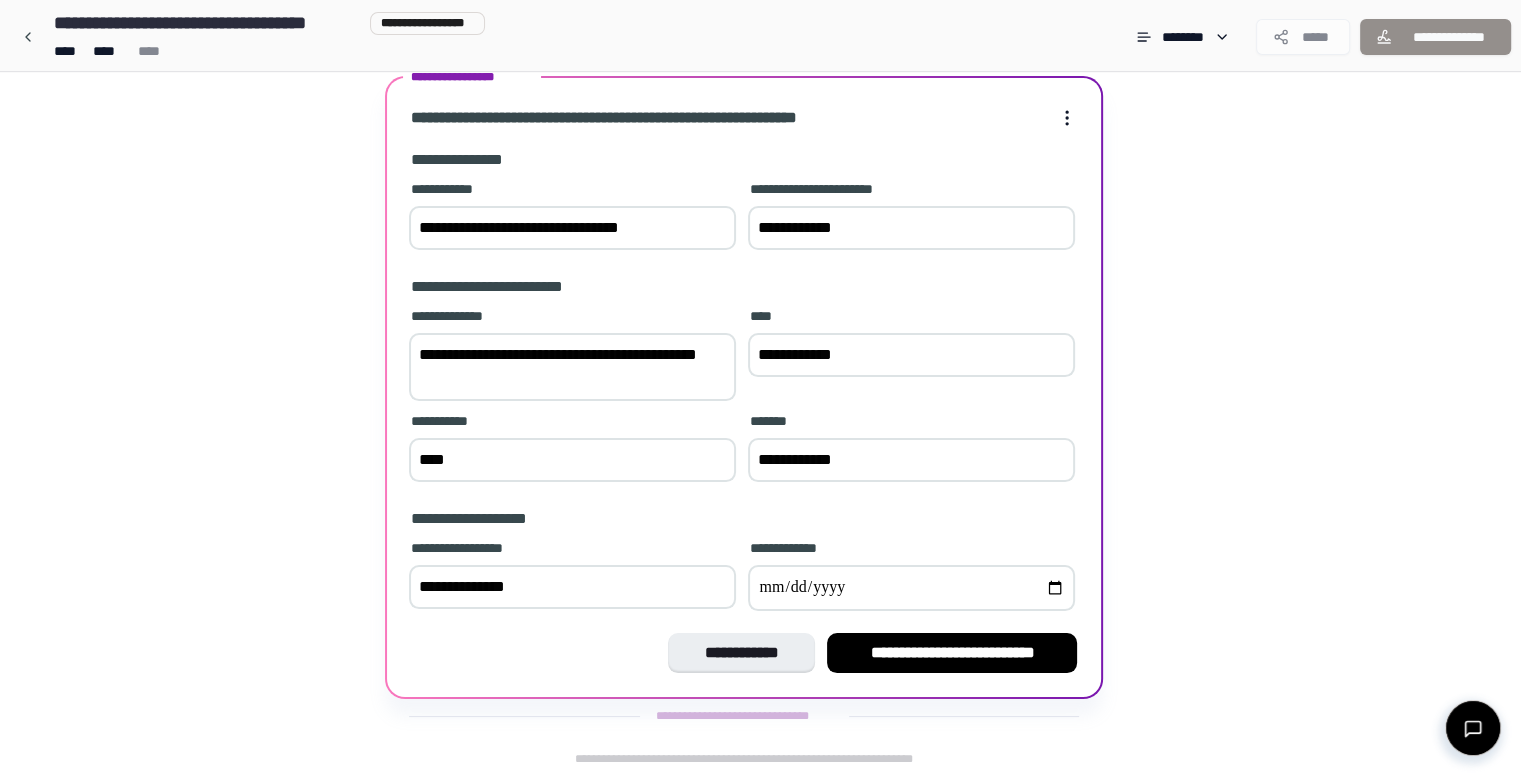 type on "**********" 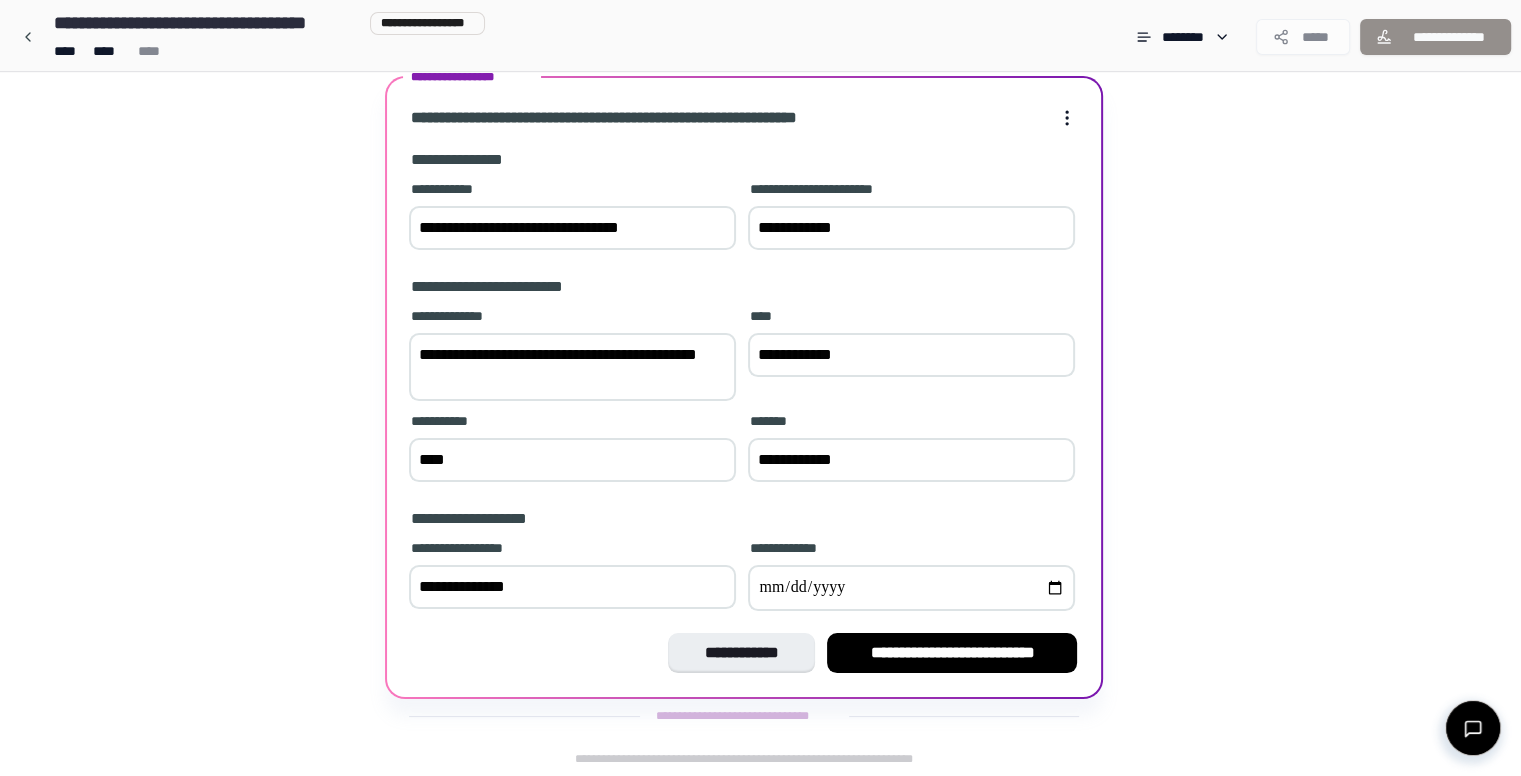 click at bounding box center [911, 588] 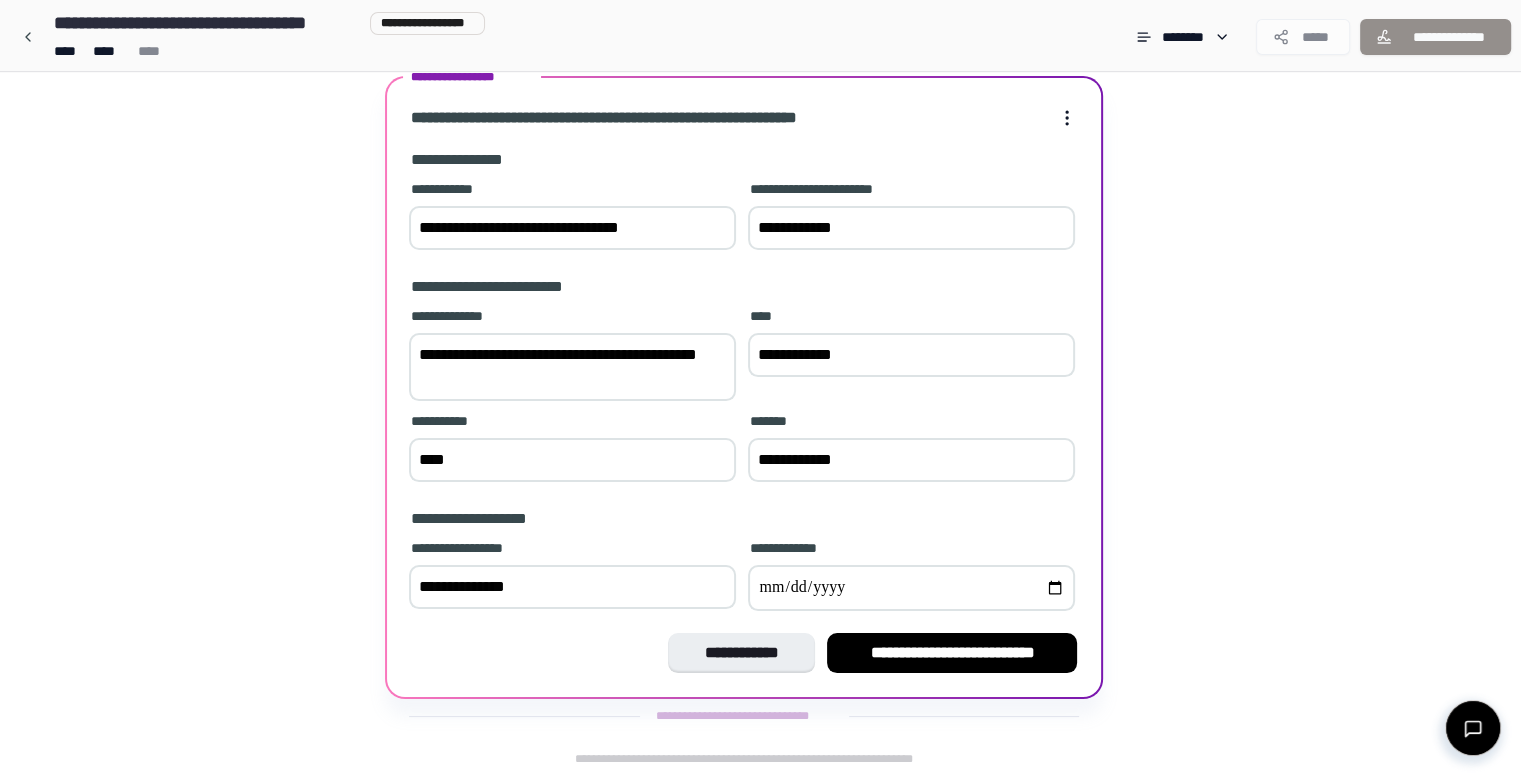 click at bounding box center [911, 588] 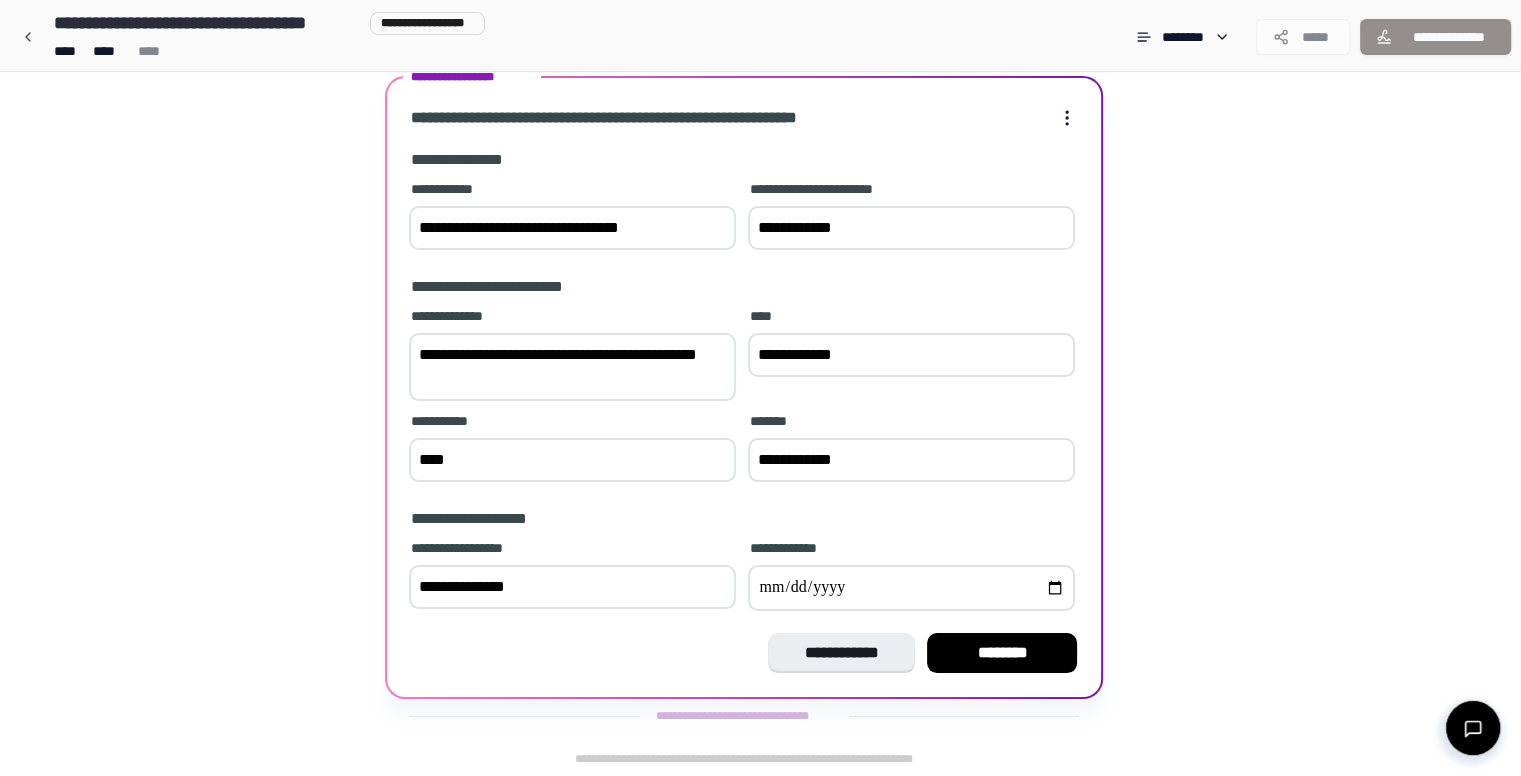 click on "John Doe lives at 123 Main St, Anytown, CA." at bounding box center [744, 383] 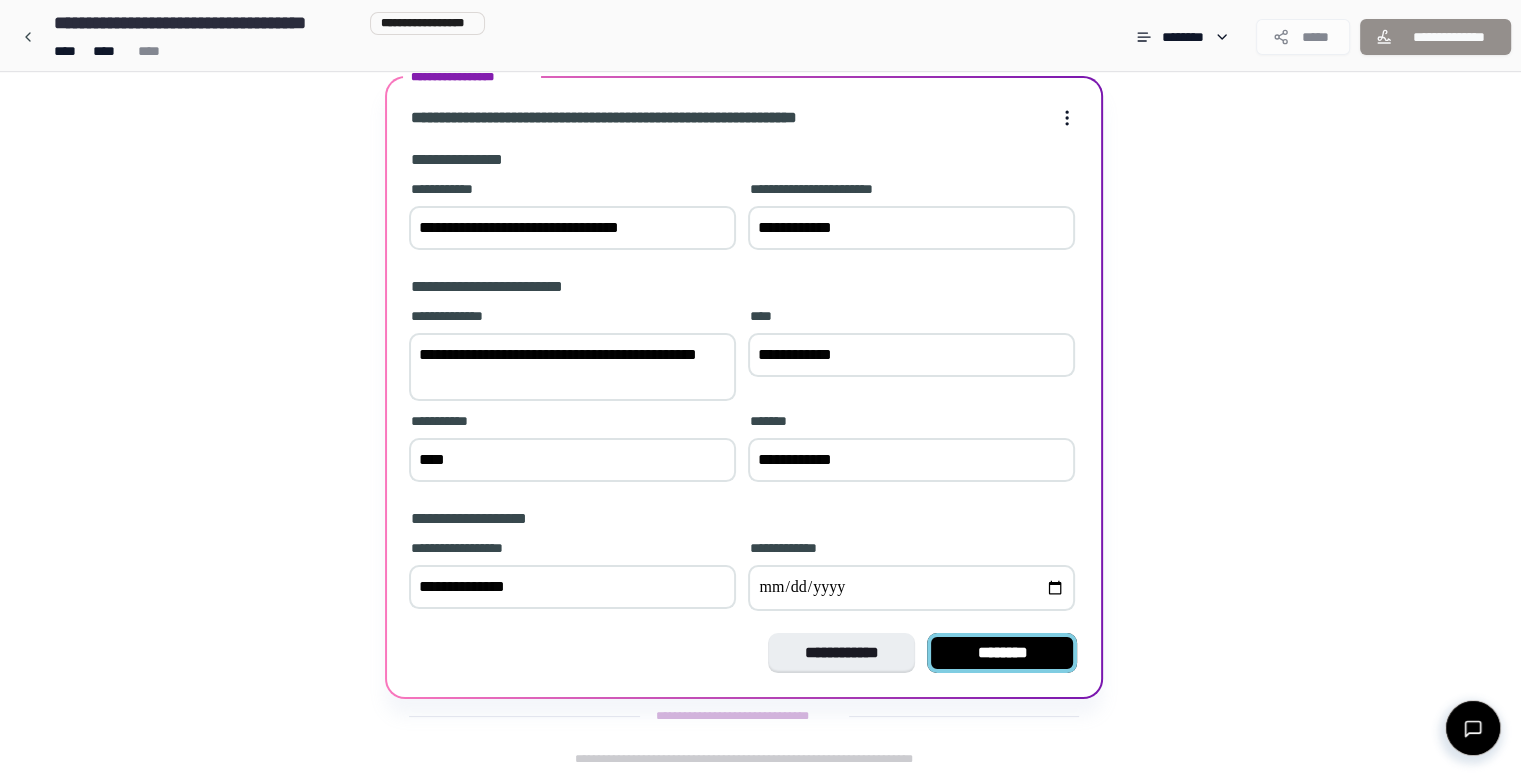click on "********" at bounding box center (1002, 653) 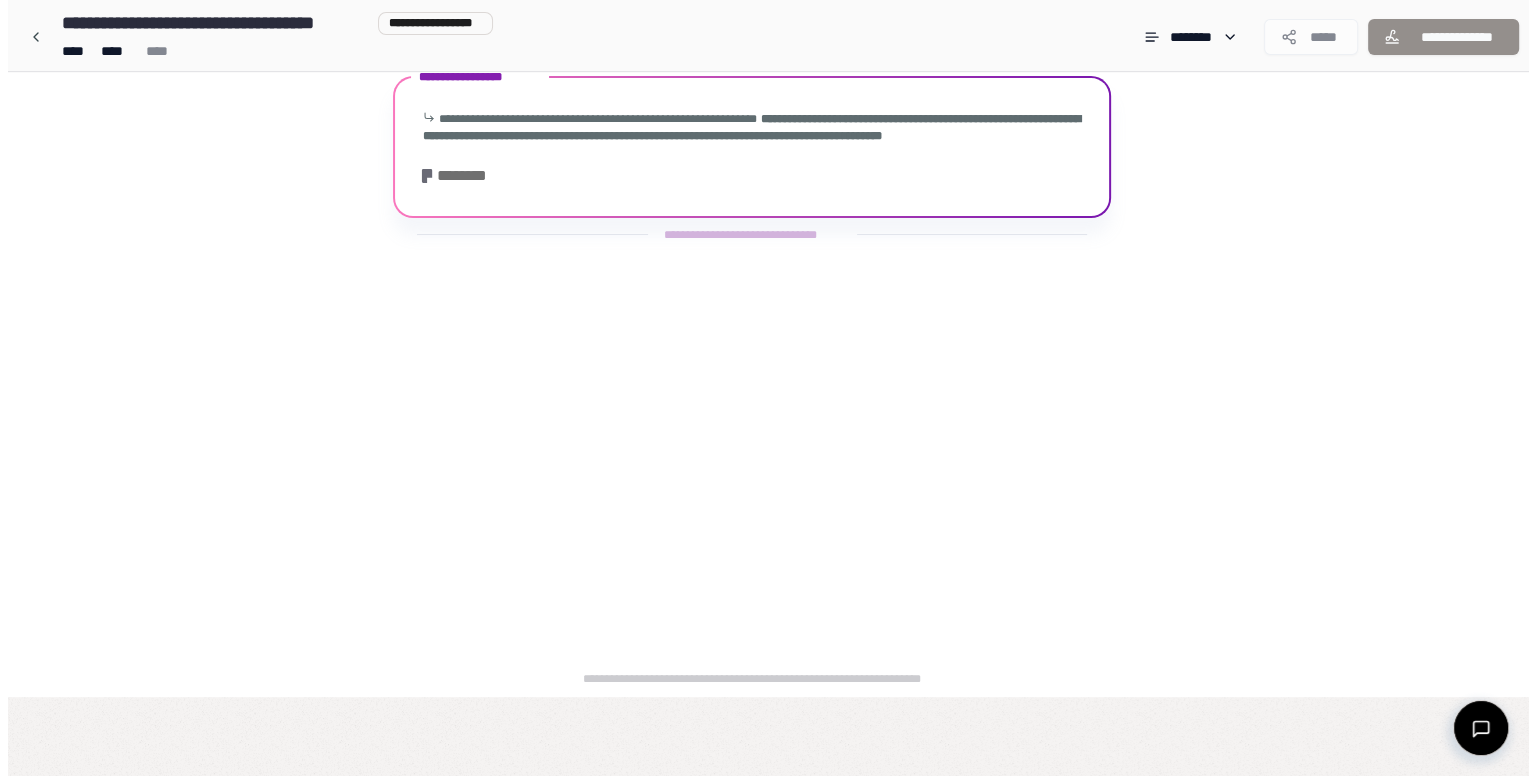 scroll, scrollTop: 0, scrollLeft: 0, axis: both 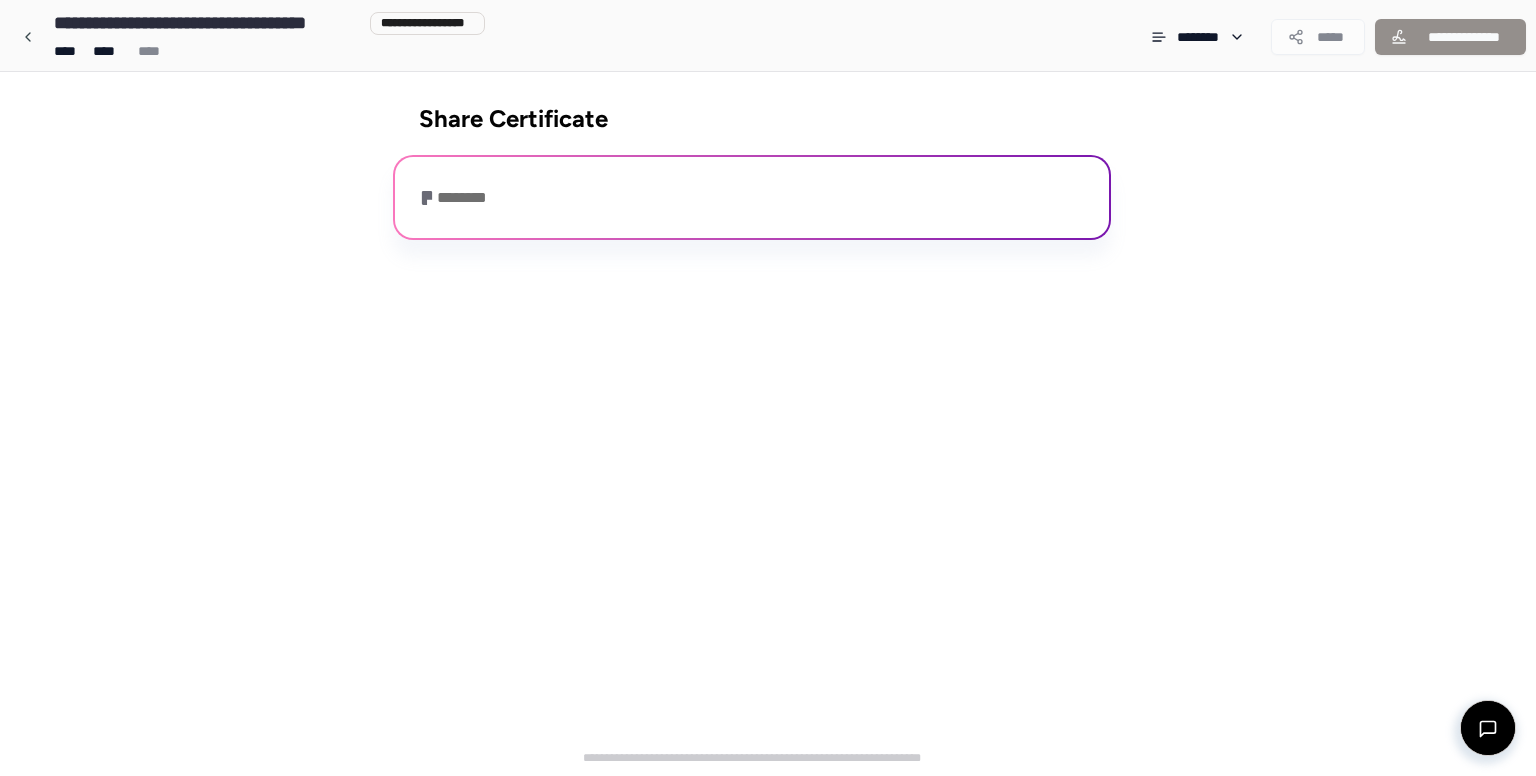 click on "********" at bounding box center (752, 197) 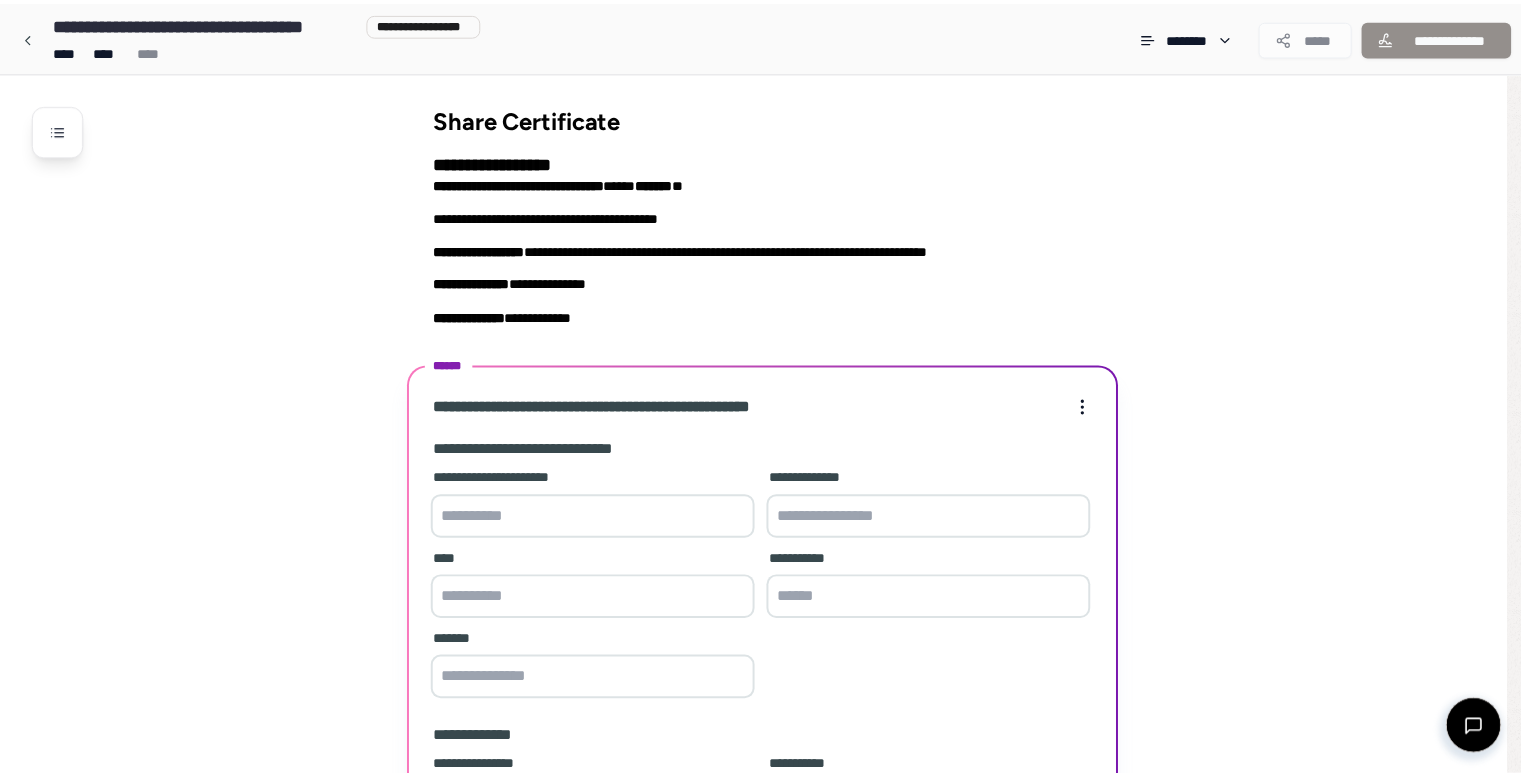 scroll, scrollTop: 216, scrollLeft: 0, axis: vertical 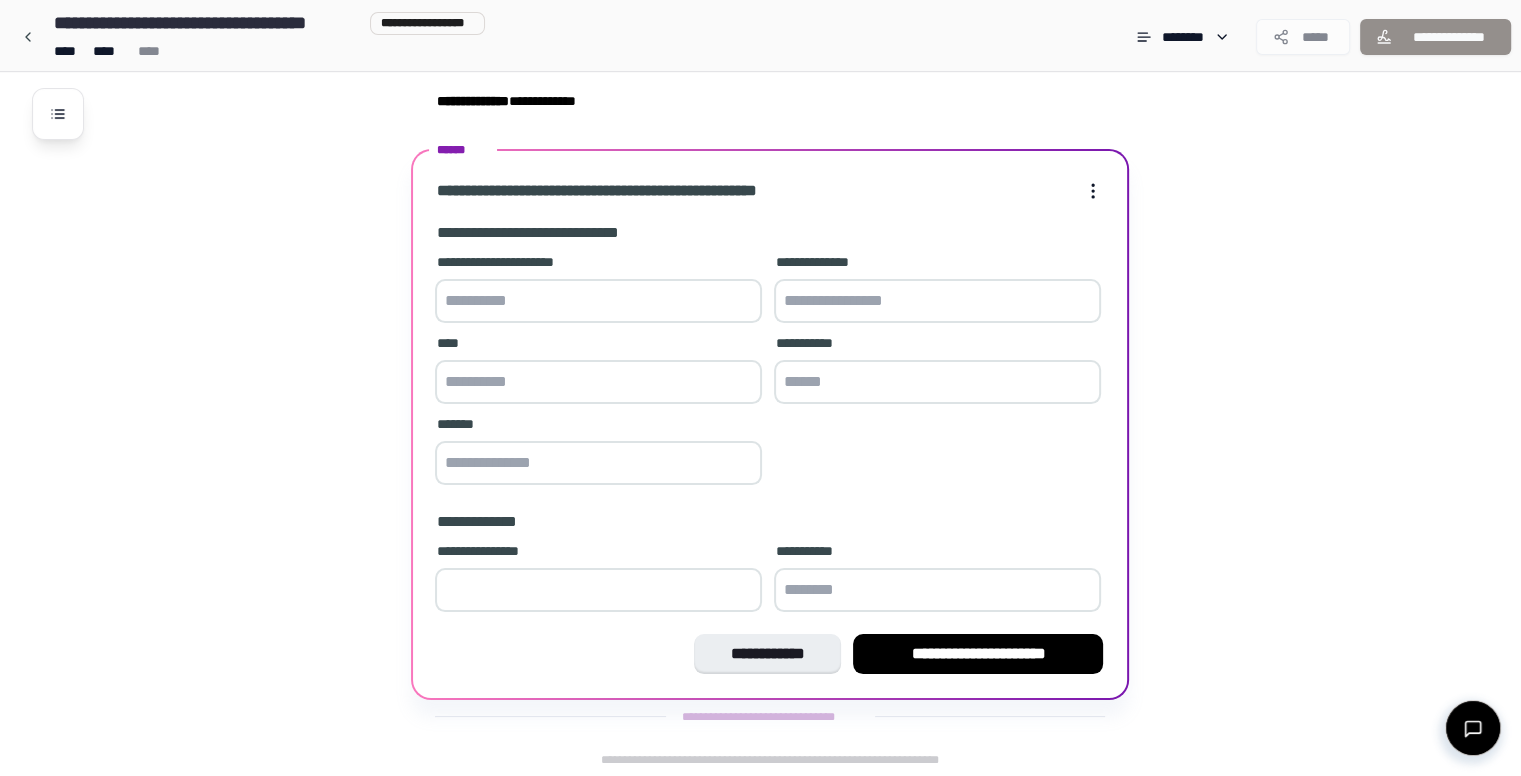 click at bounding box center [598, 301] 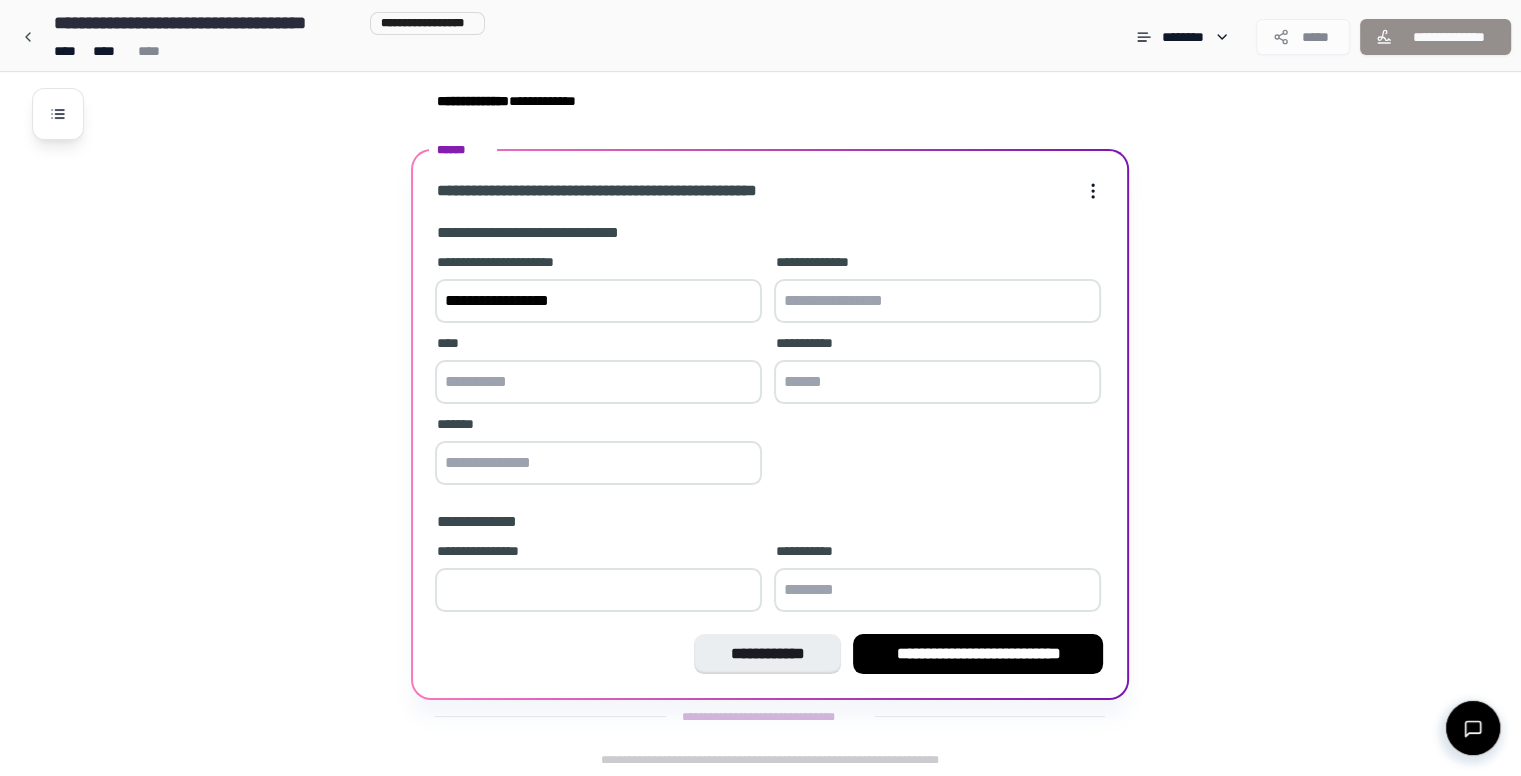 type on "**********" 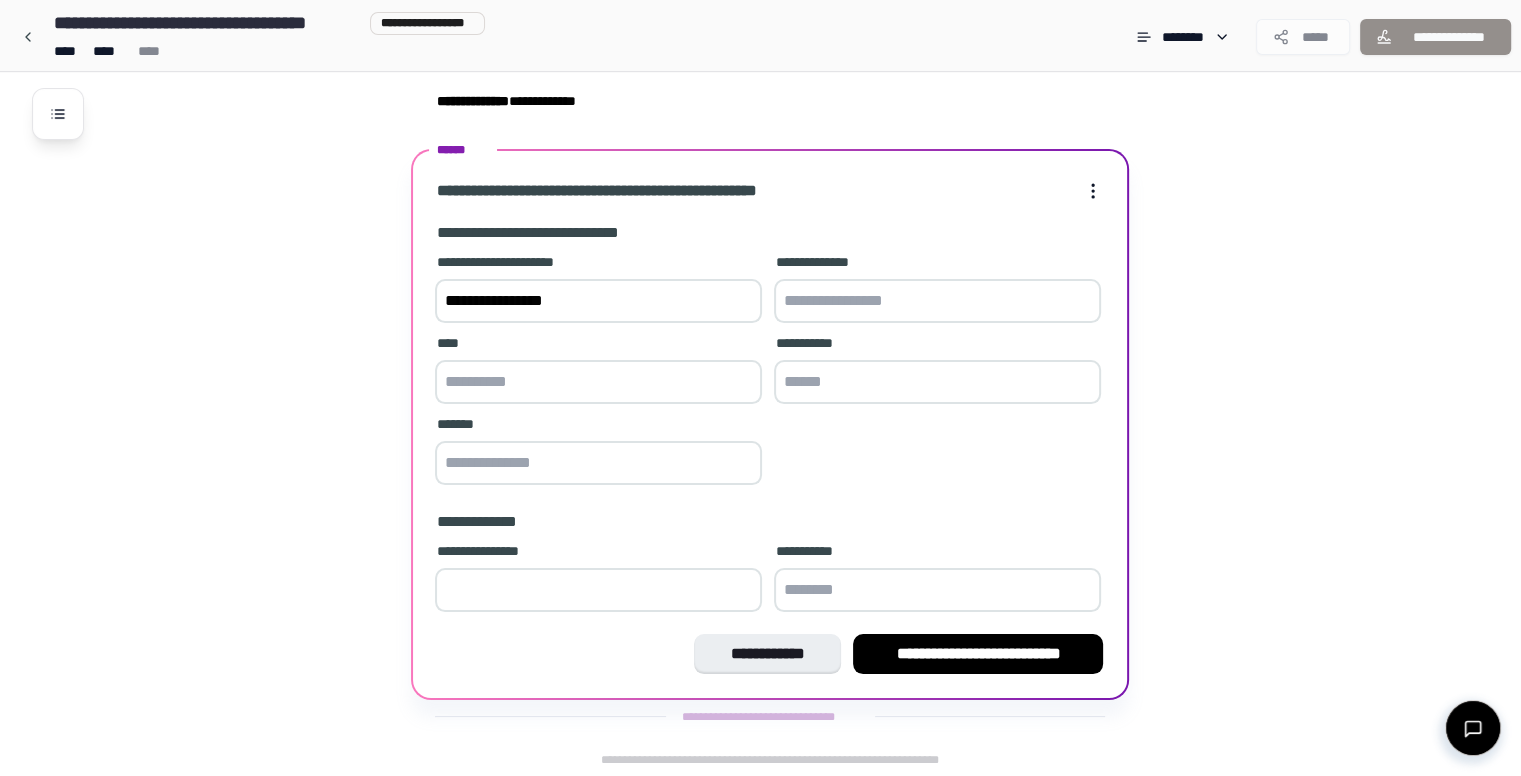click at bounding box center [598, 382] 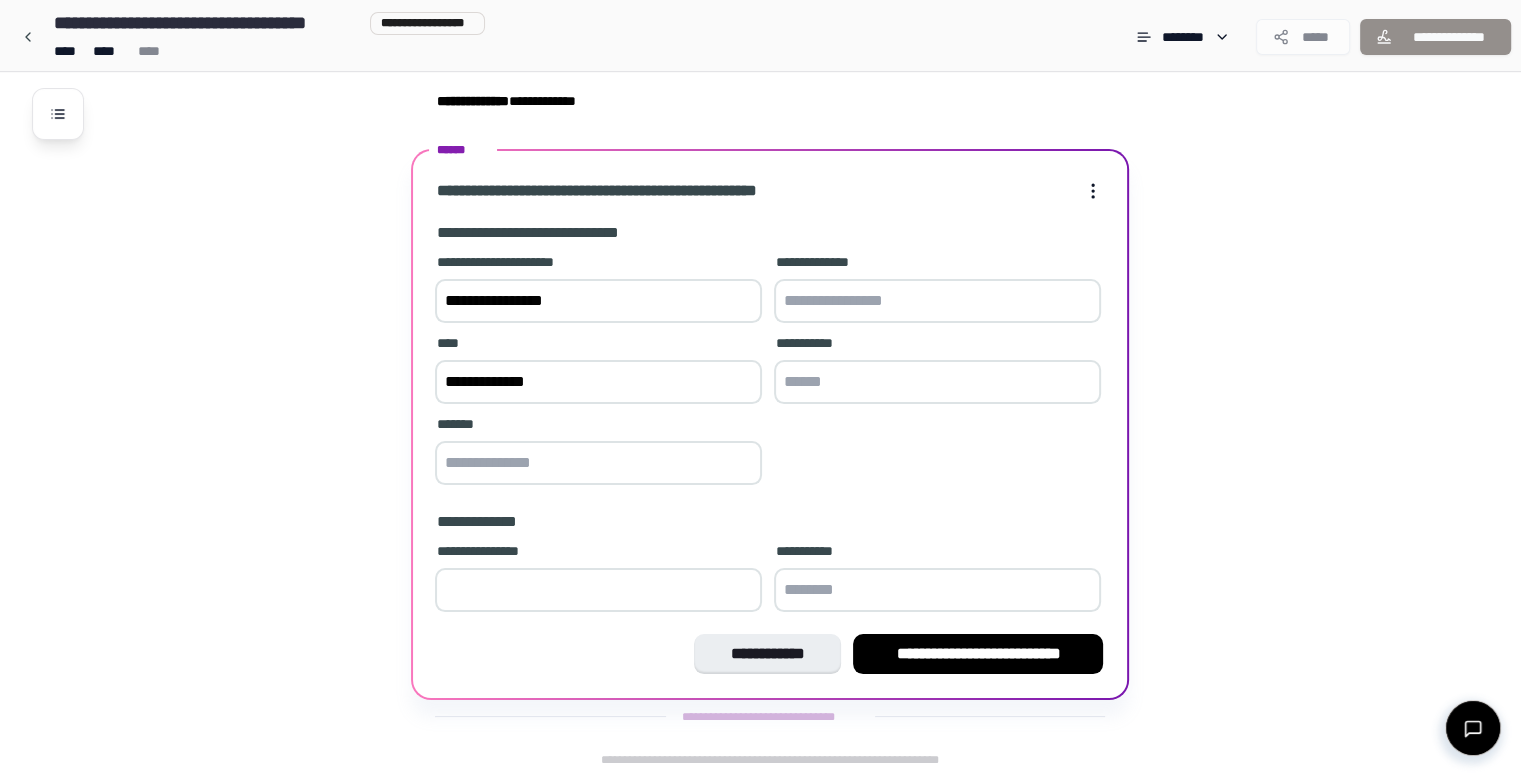type on "**********" 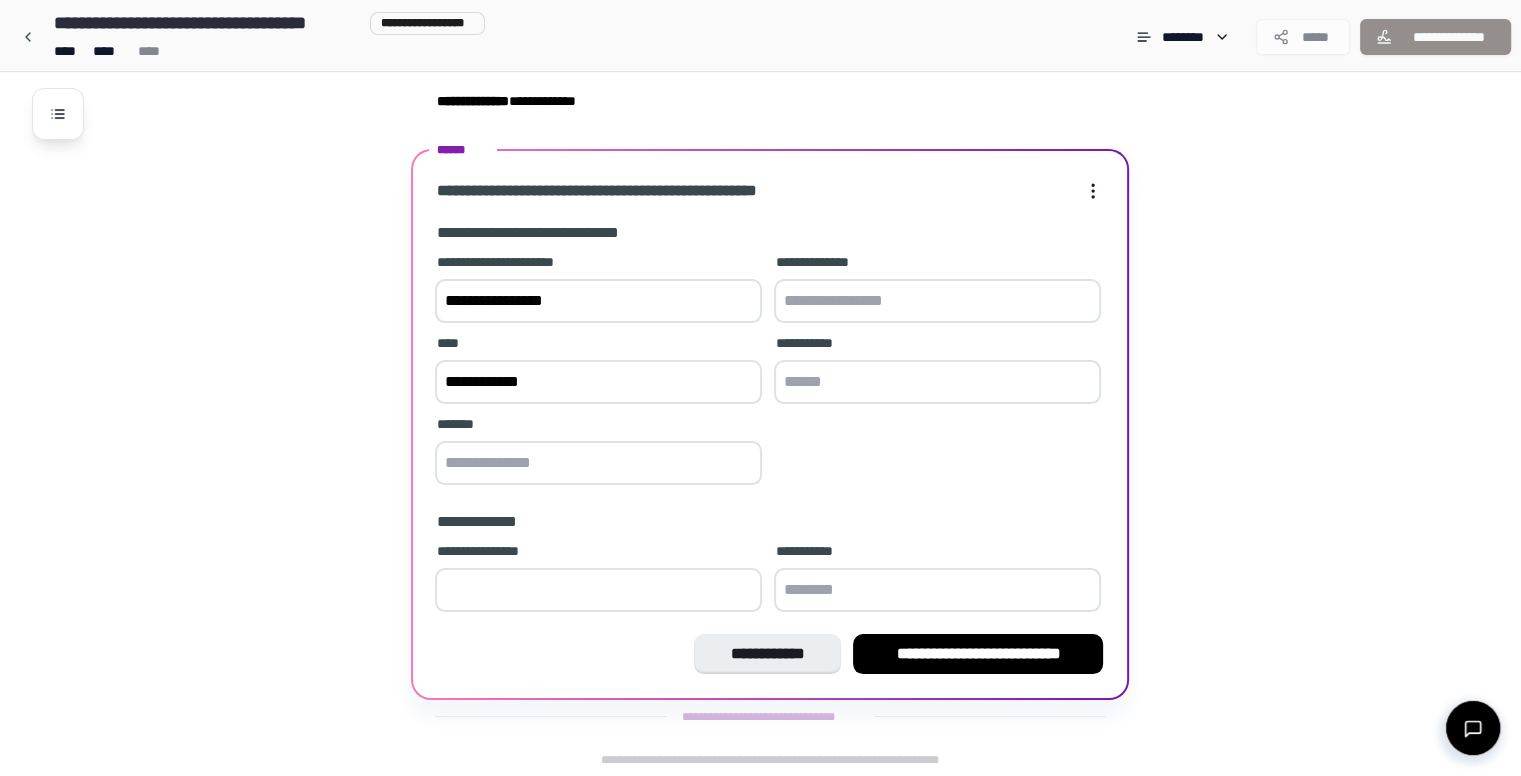 click at bounding box center (937, 382) 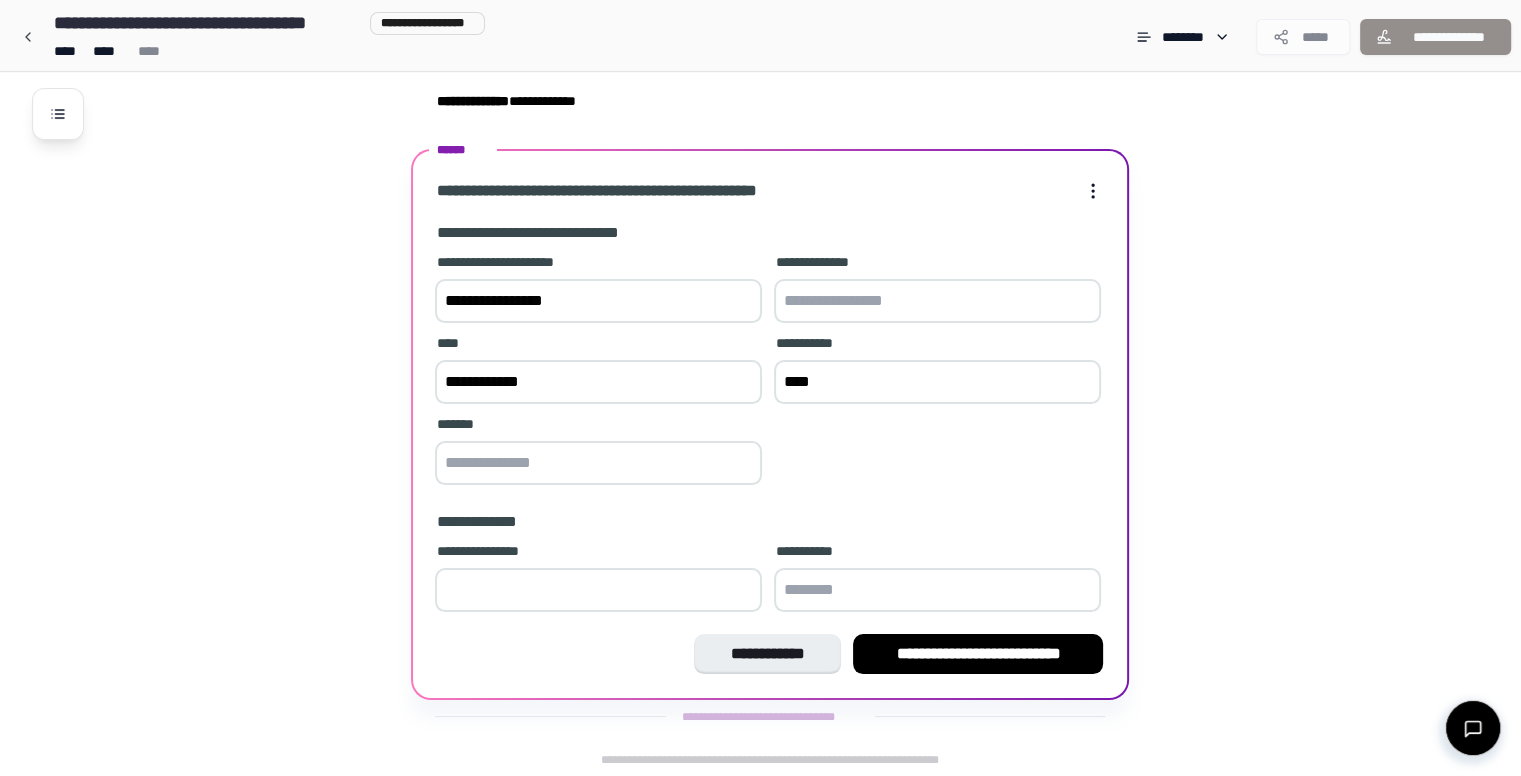 type on "****" 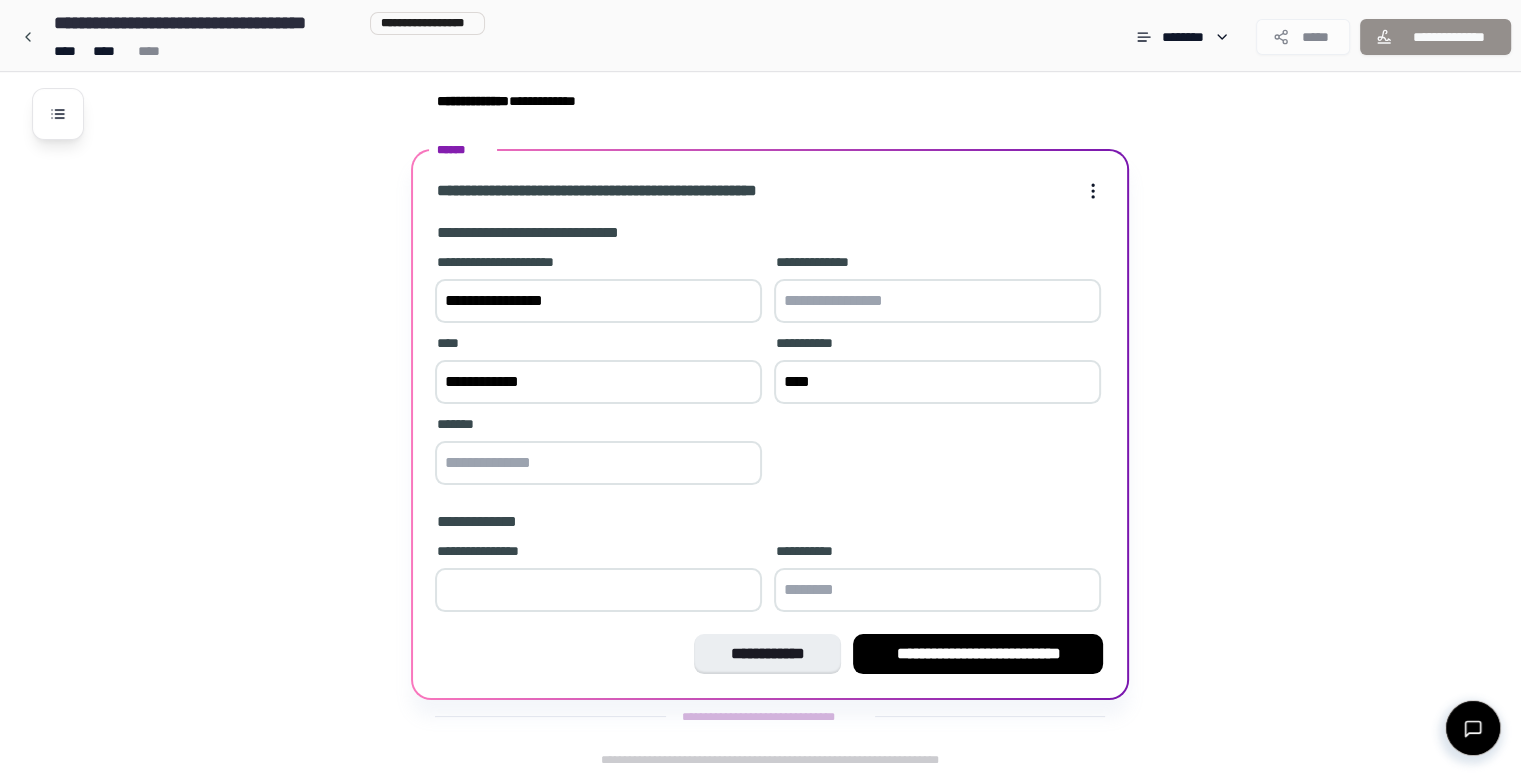 click at bounding box center [937, 301] 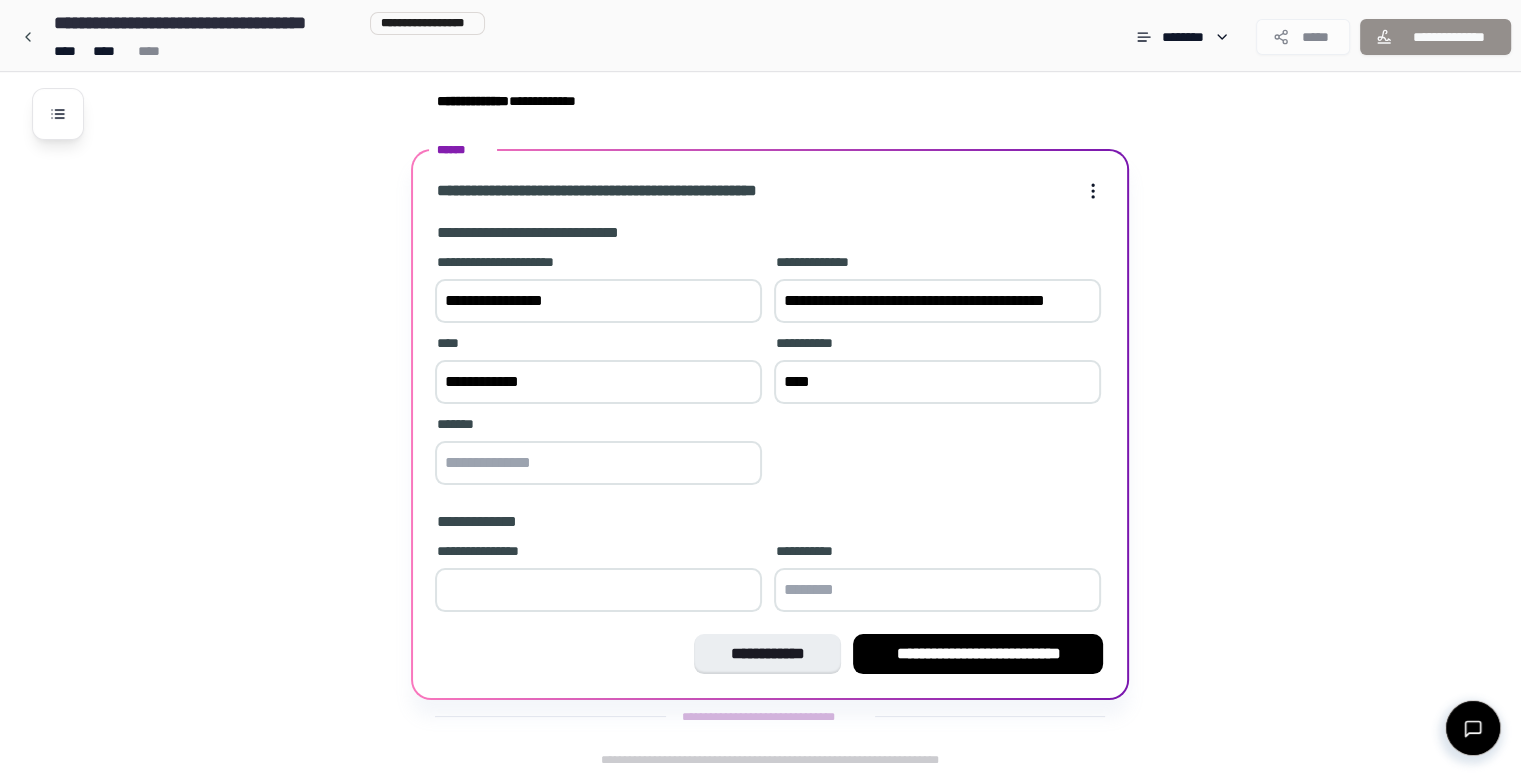 scroll, scrollTop: 240, scrollLeft: 0, axis: vertical 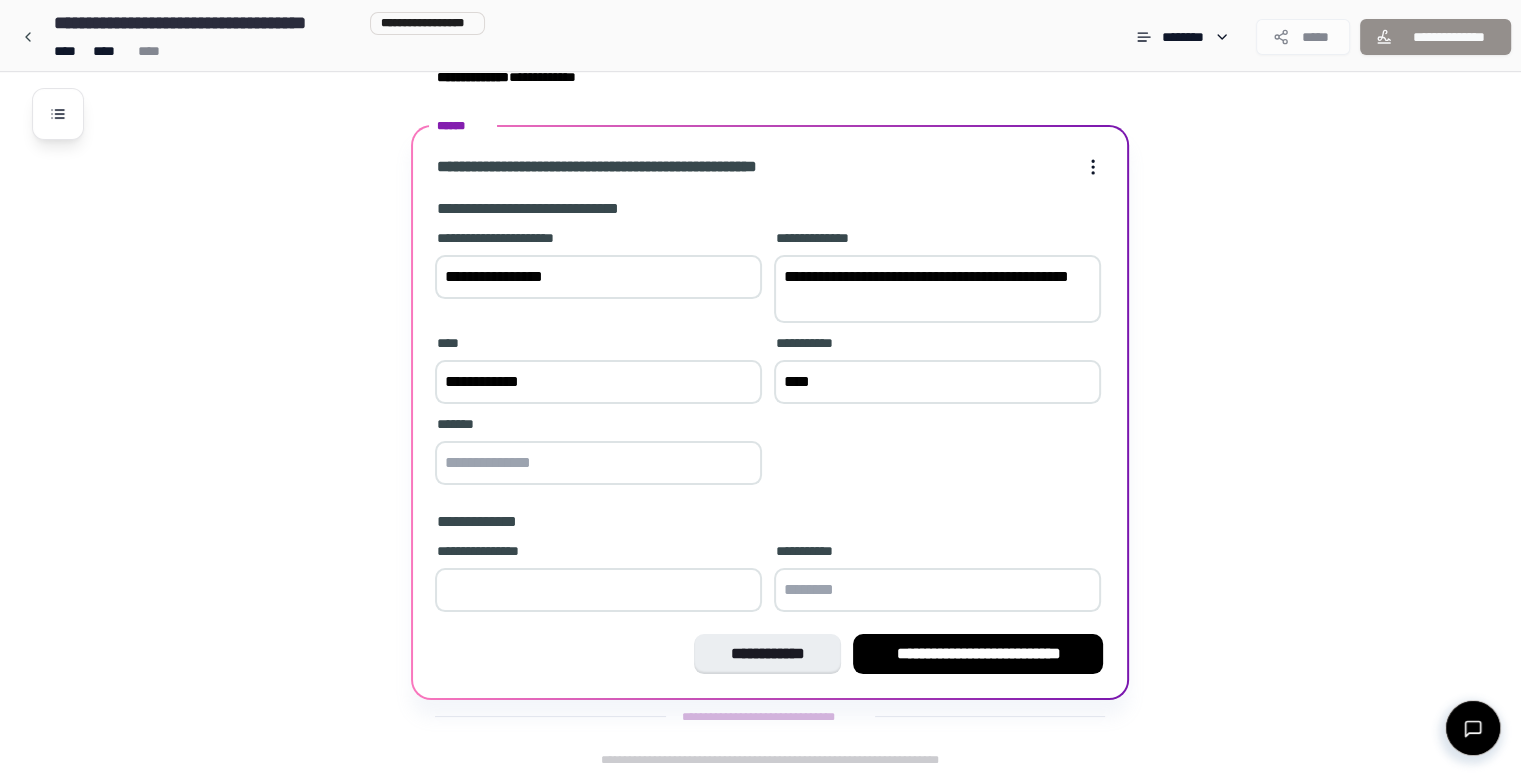 type on "**********" 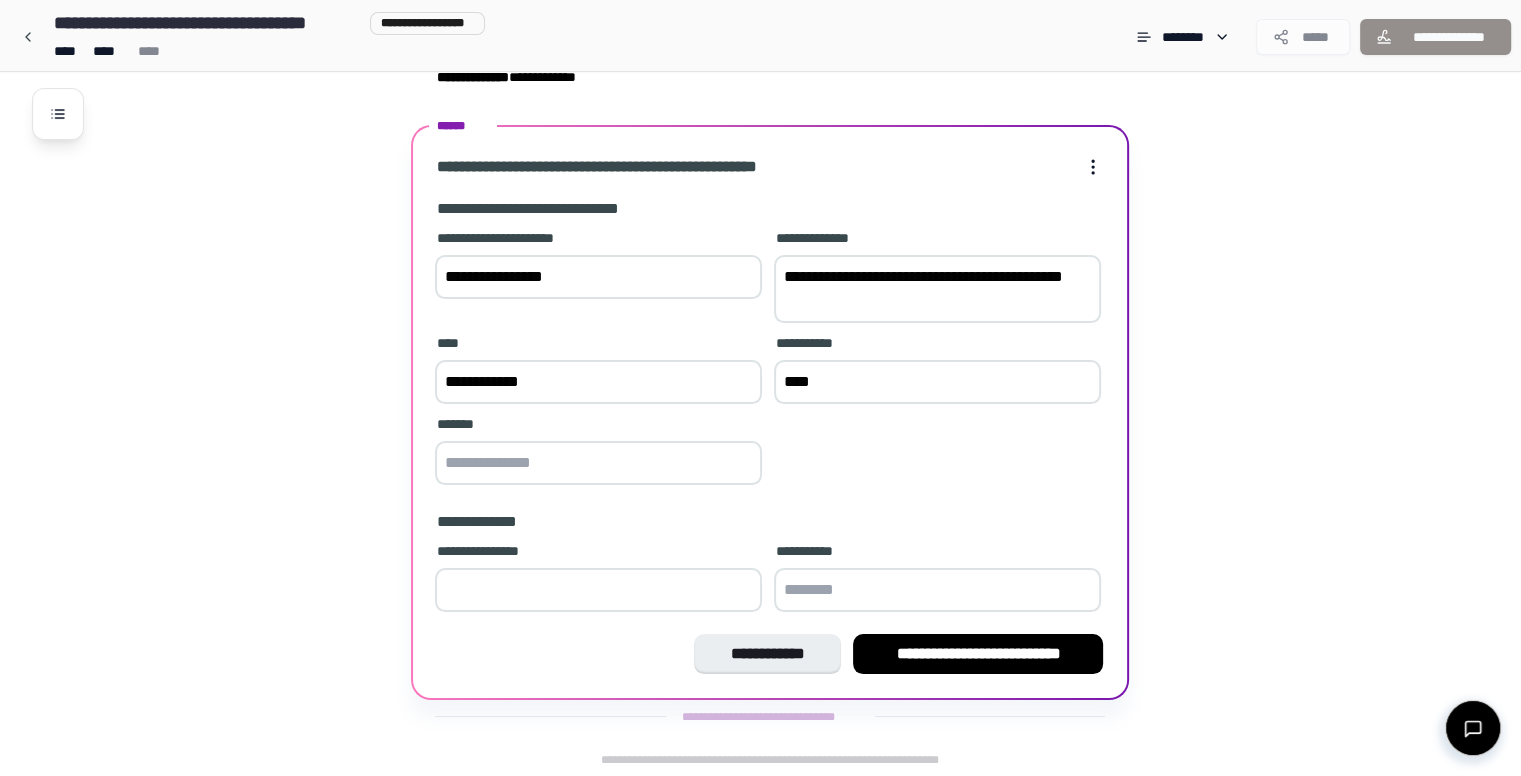 click at bounding box center (598, 463) 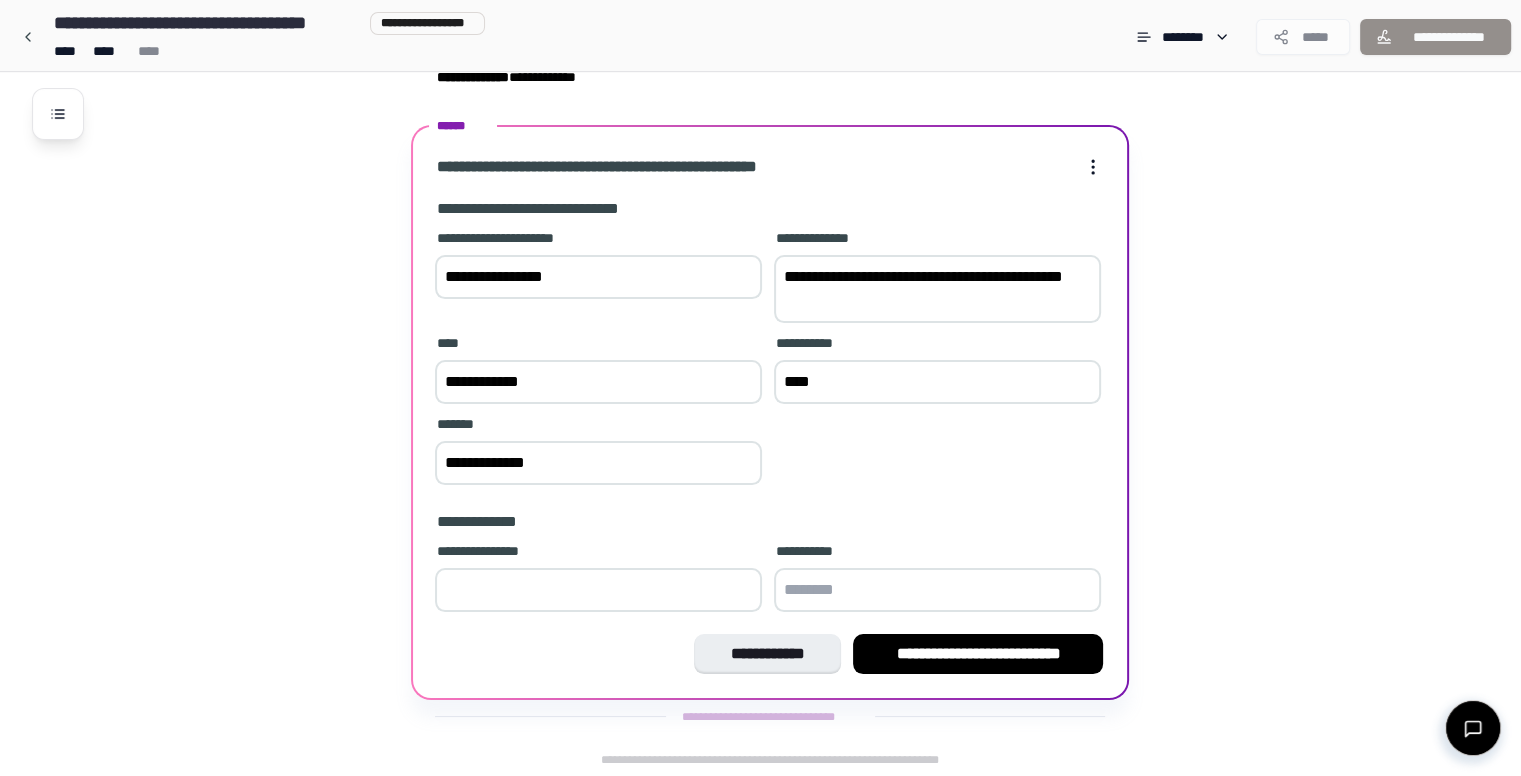 type on "**********" 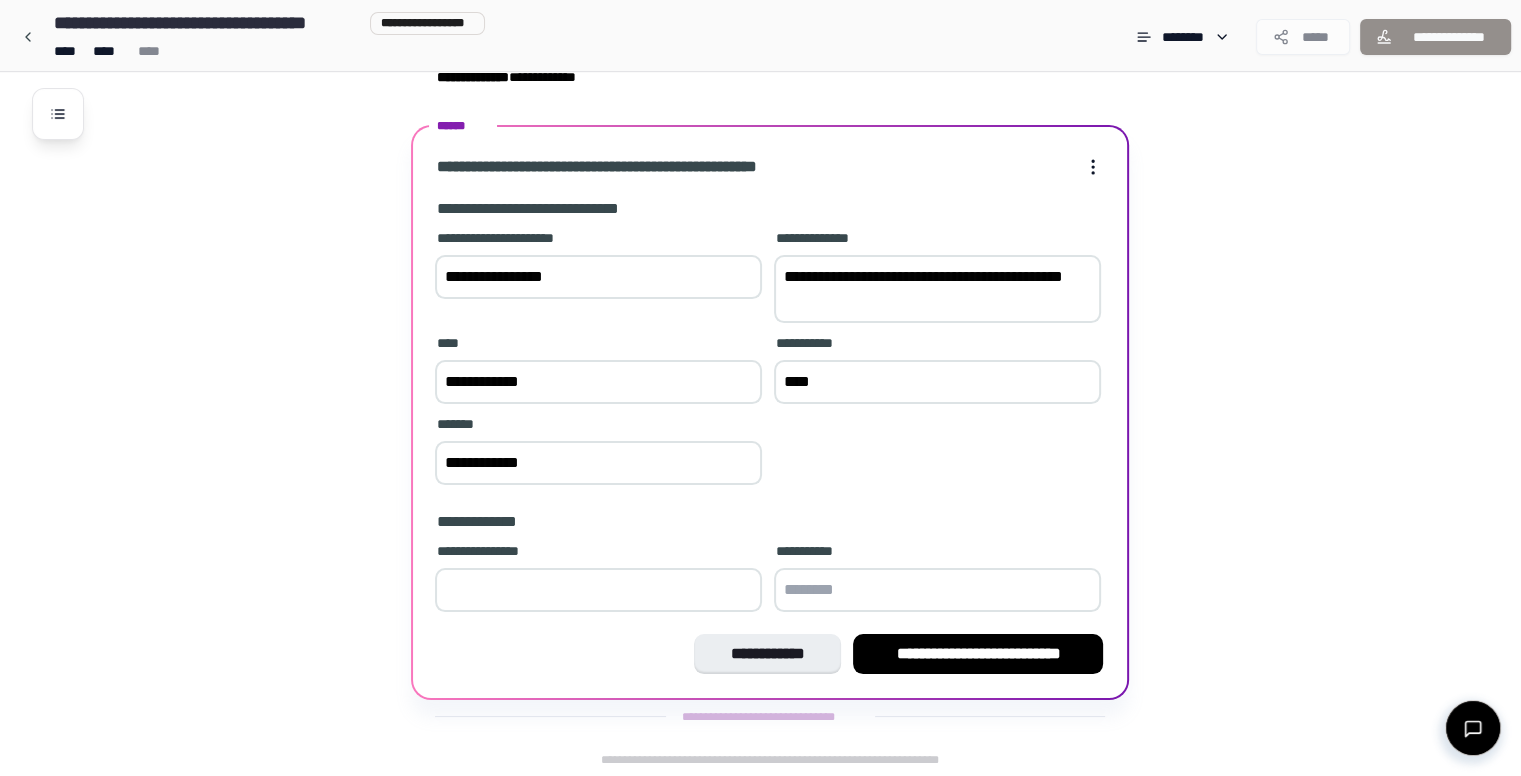 click at bounding box center (598, 590) 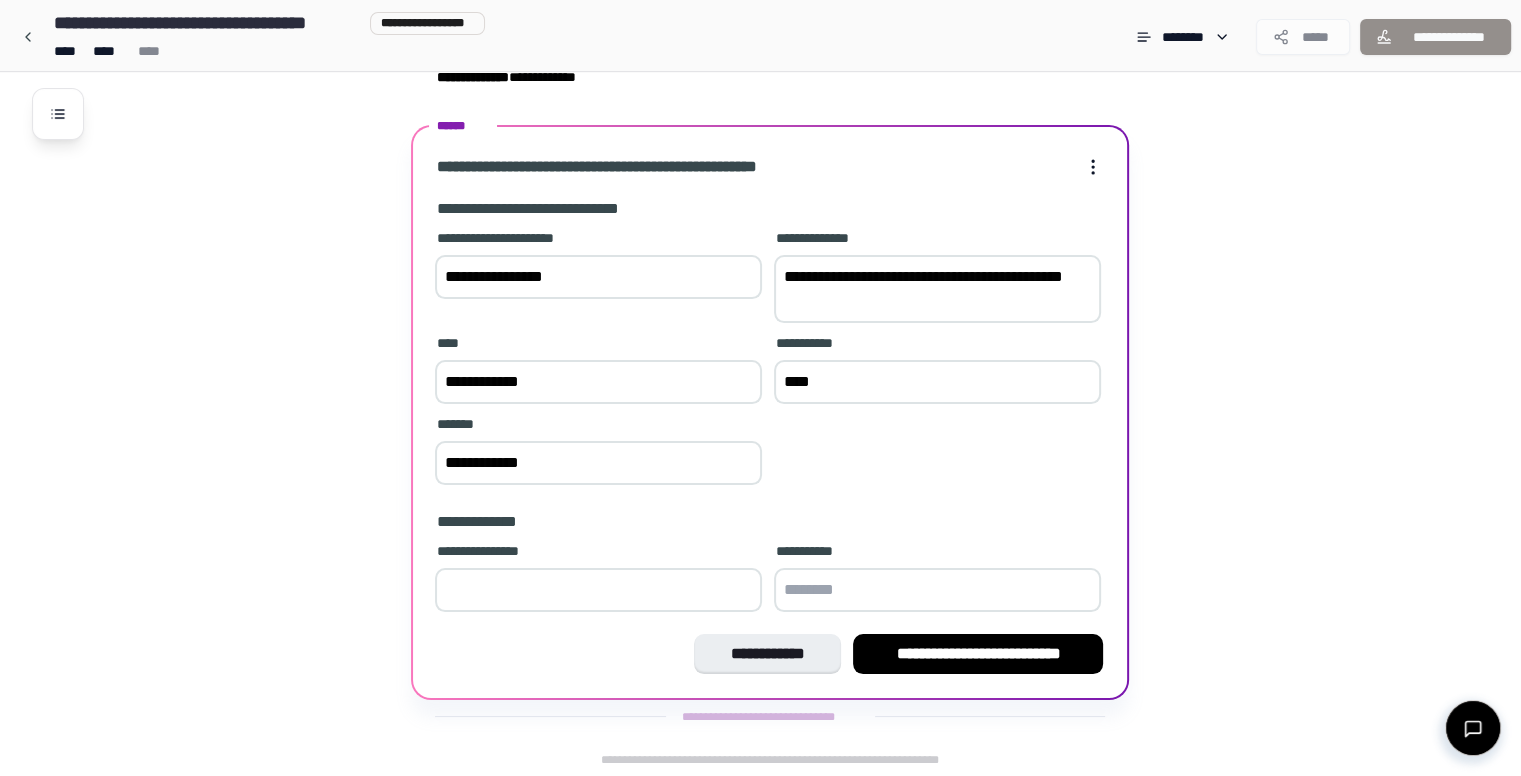 type on "***" 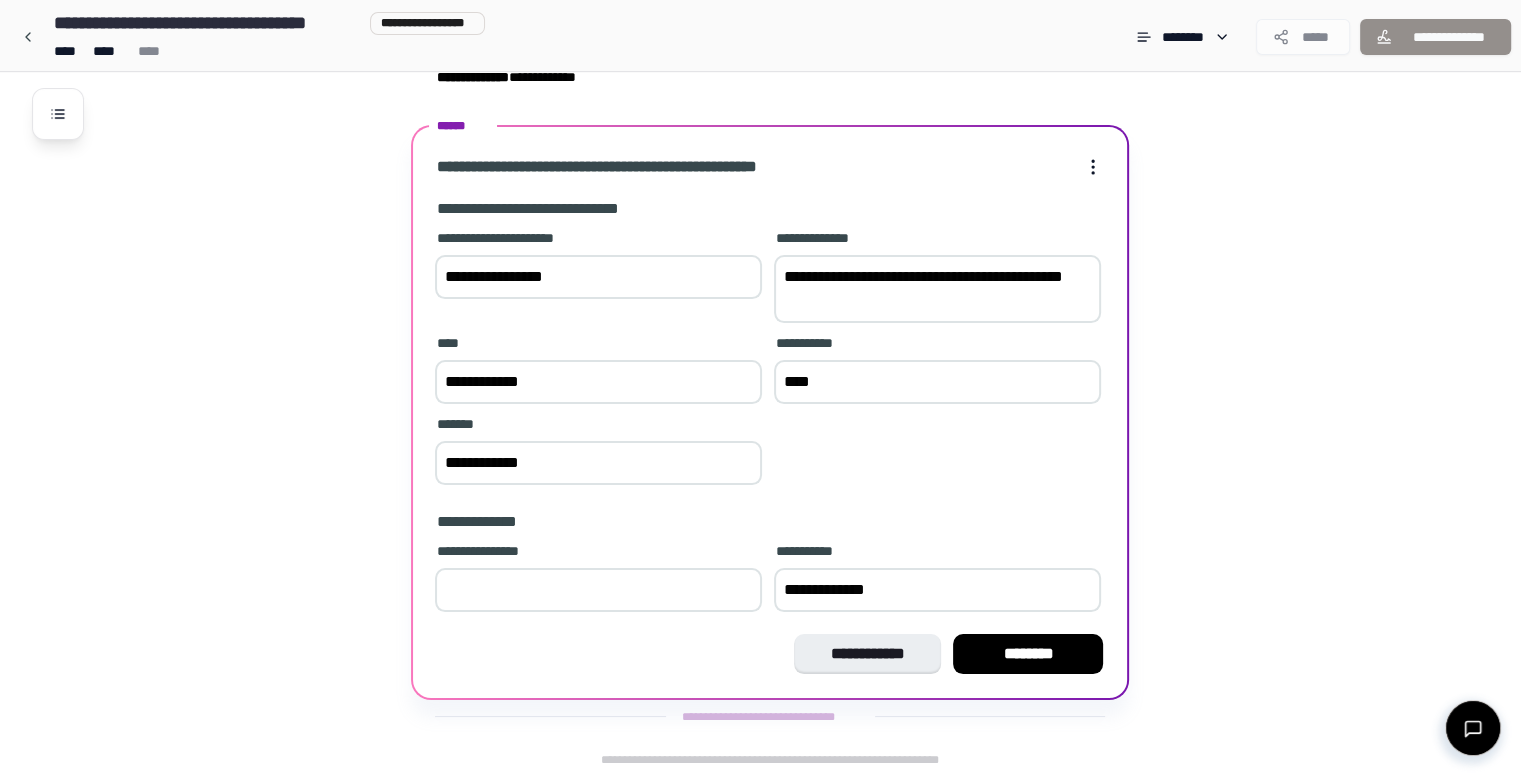 click on "**********" at bounding box center (937, 590) 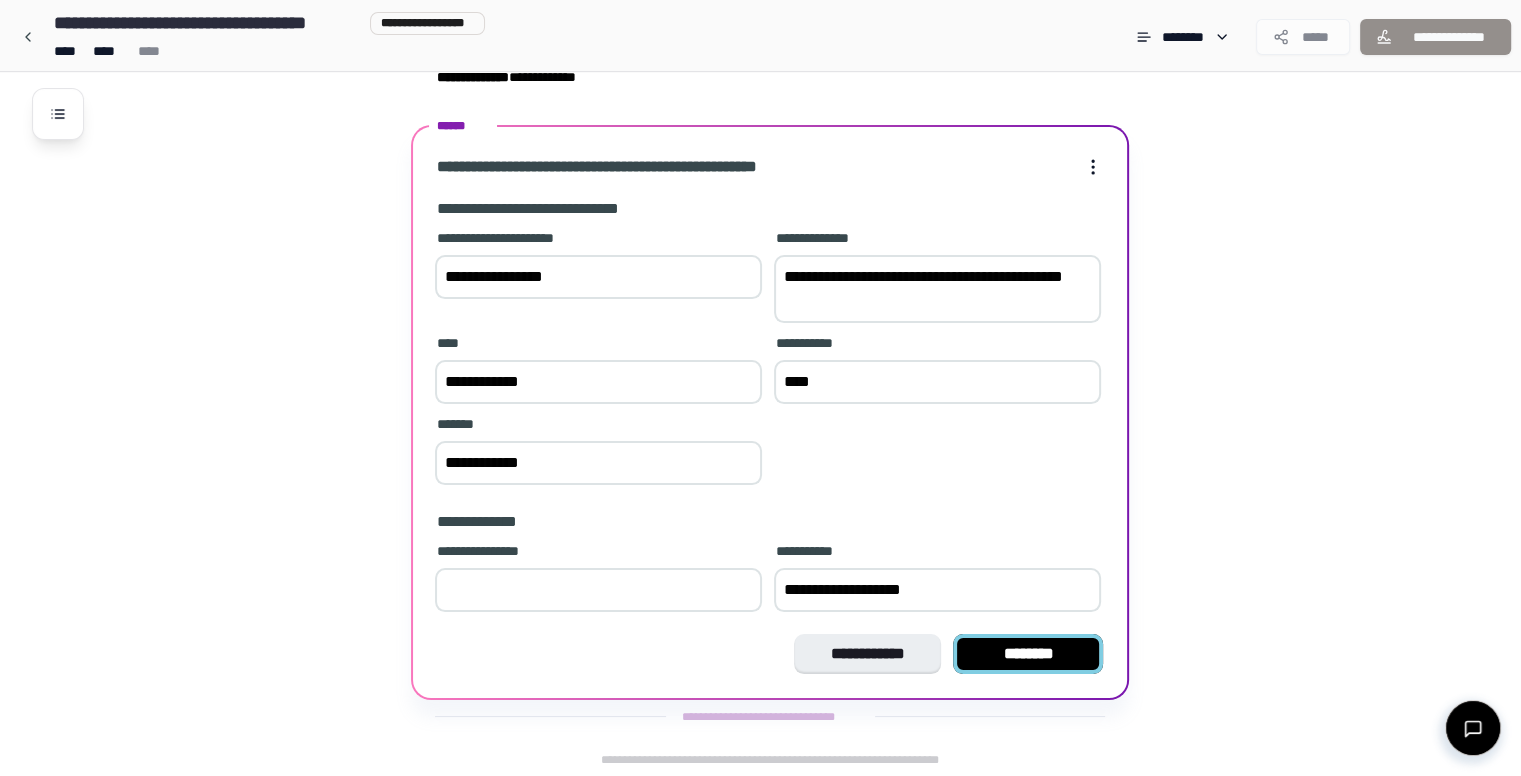 type on "**********" 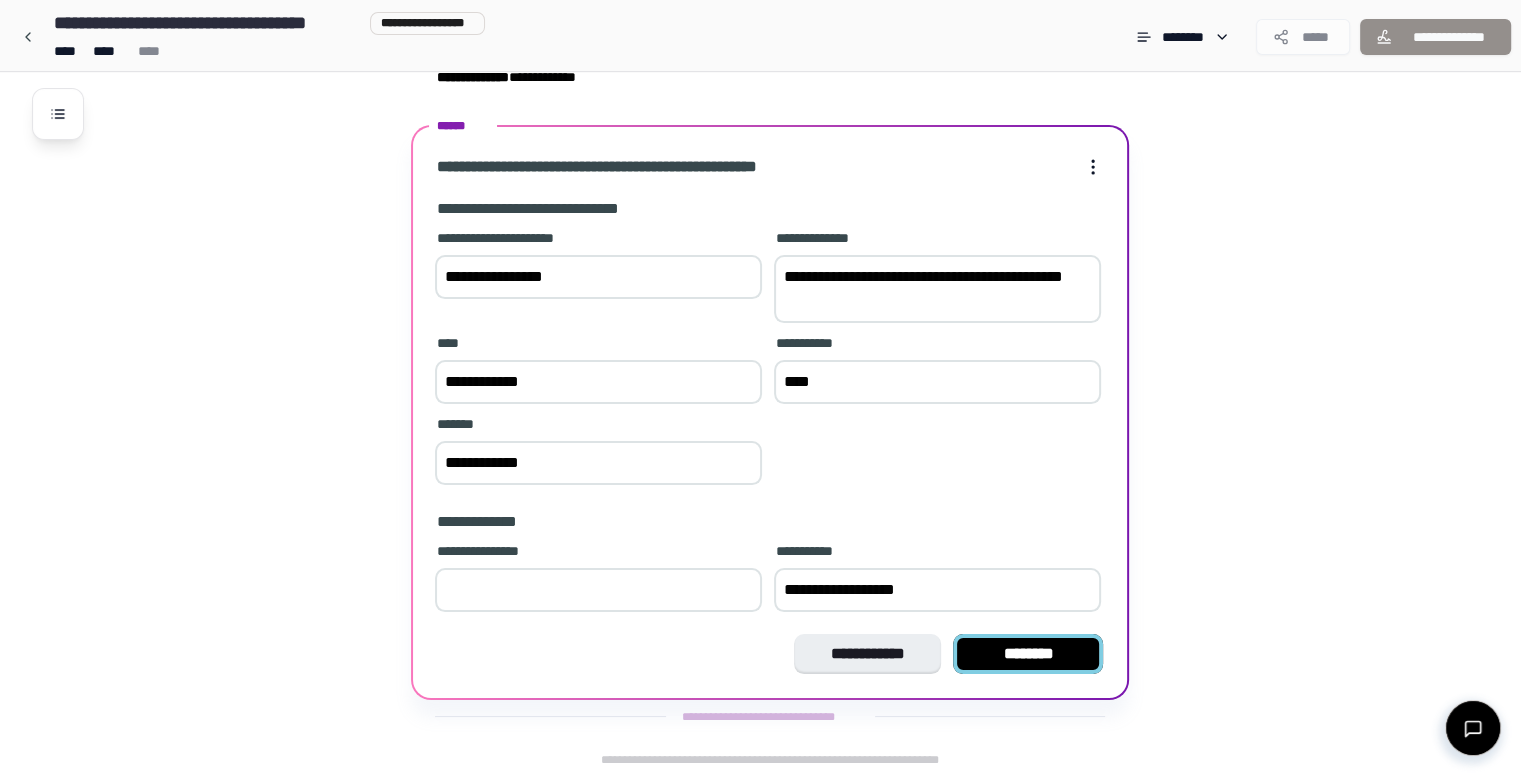 click on "********" at bounding box center [1028, 654] 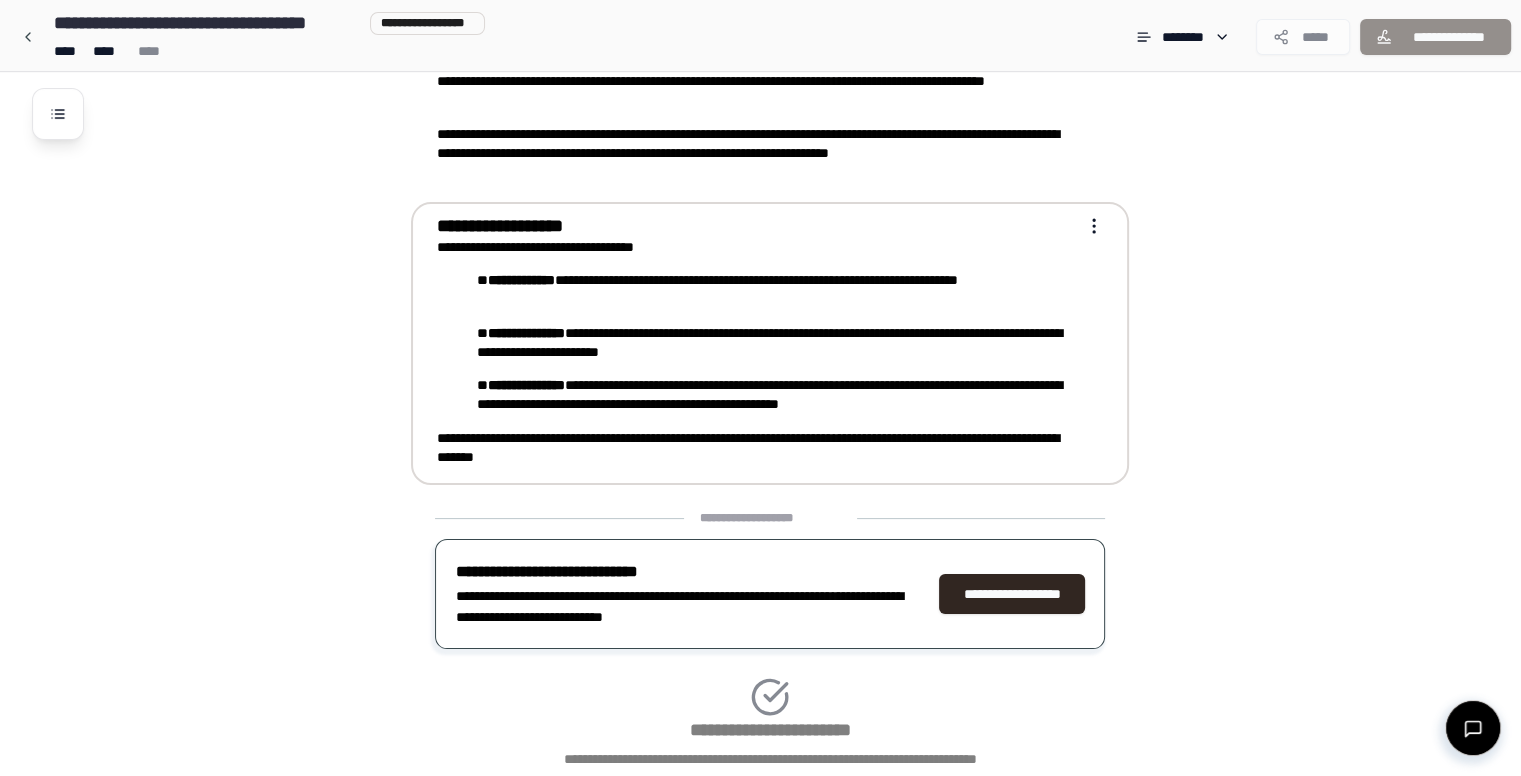 scroll, scrollTop: 422, scrollLeft: 0, axis: vertical 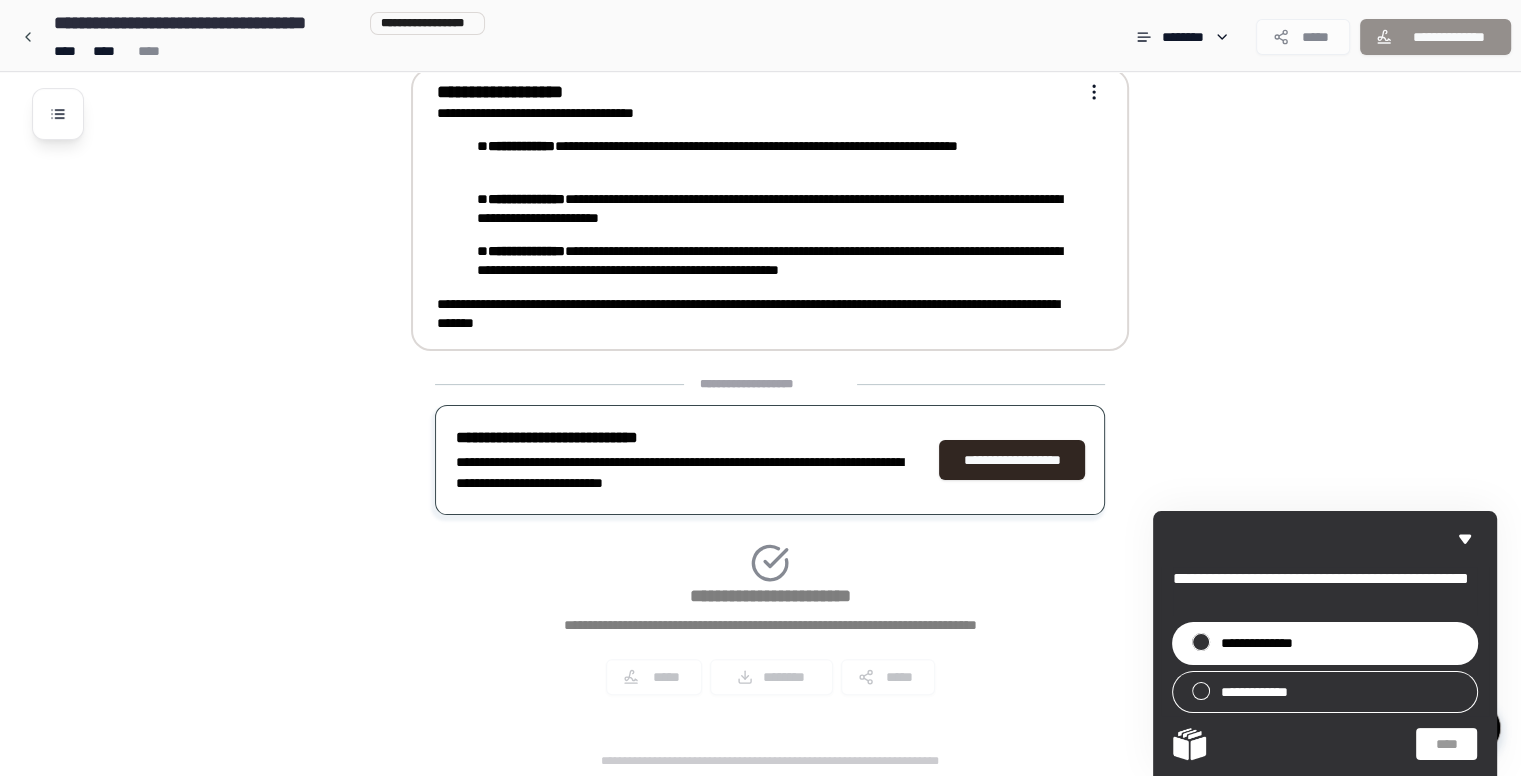 click at bounding box center (1201, 642) 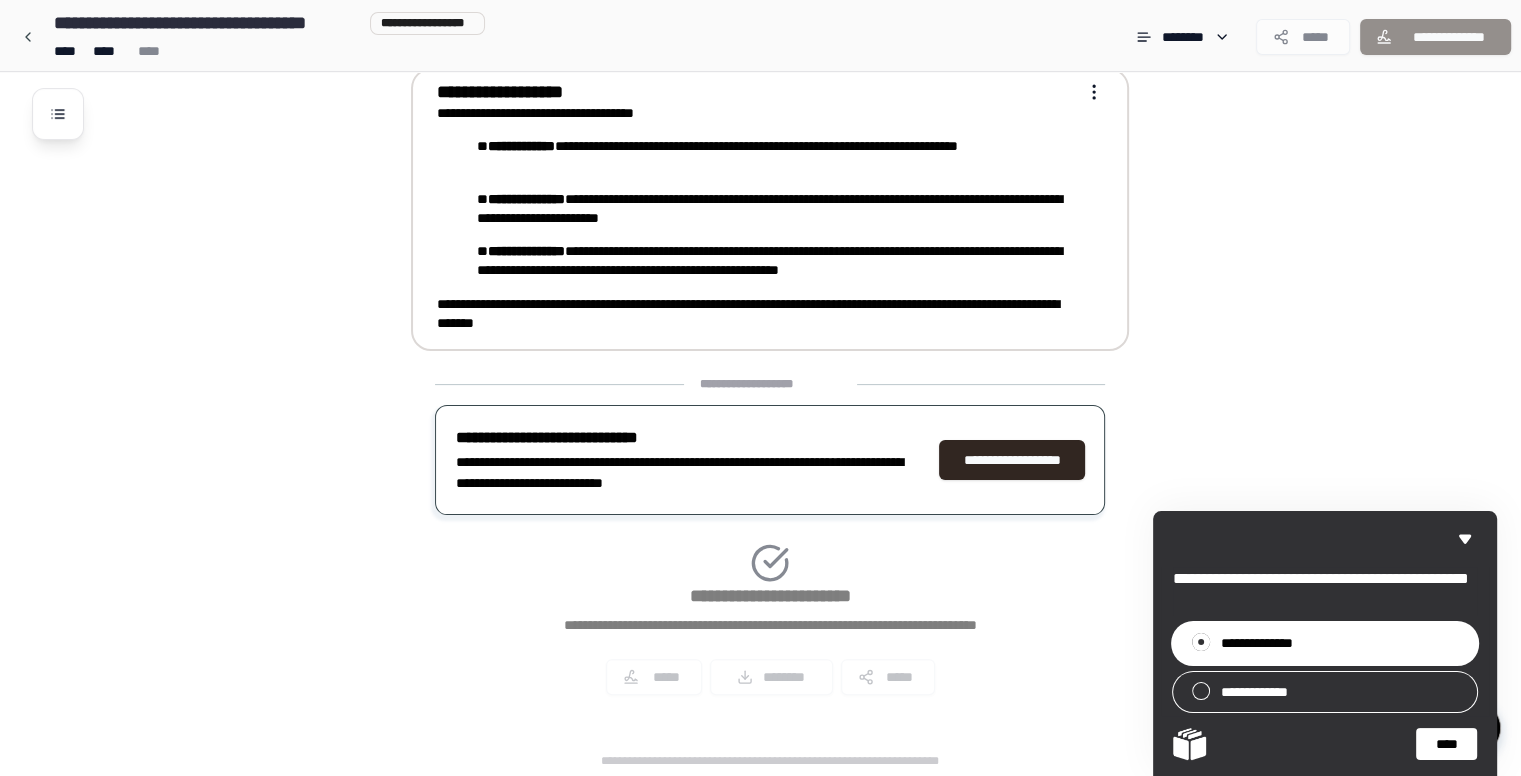 click on "****" at bounding box center (1446, 744) 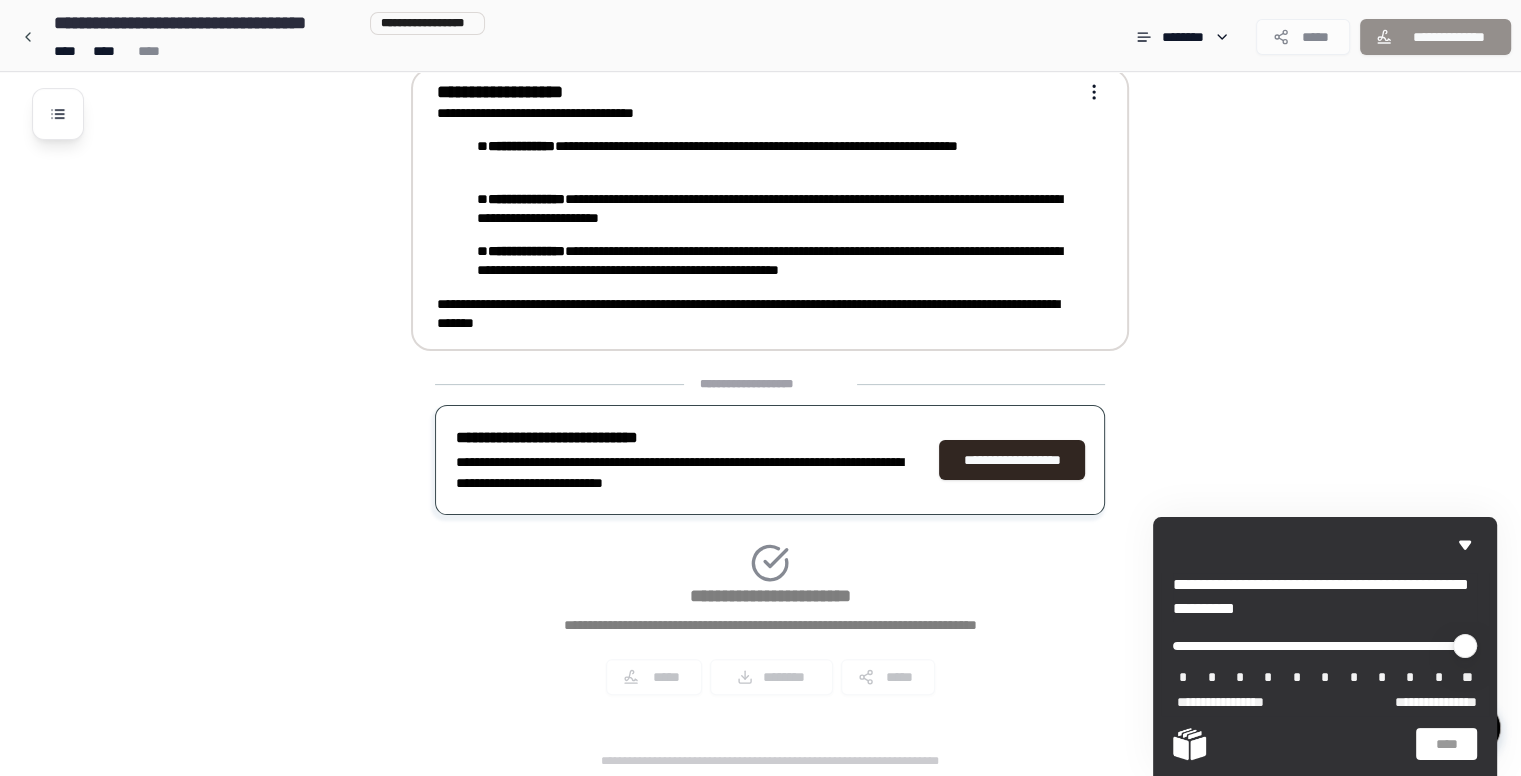 click on "**" at bounding box center [1467, 678] 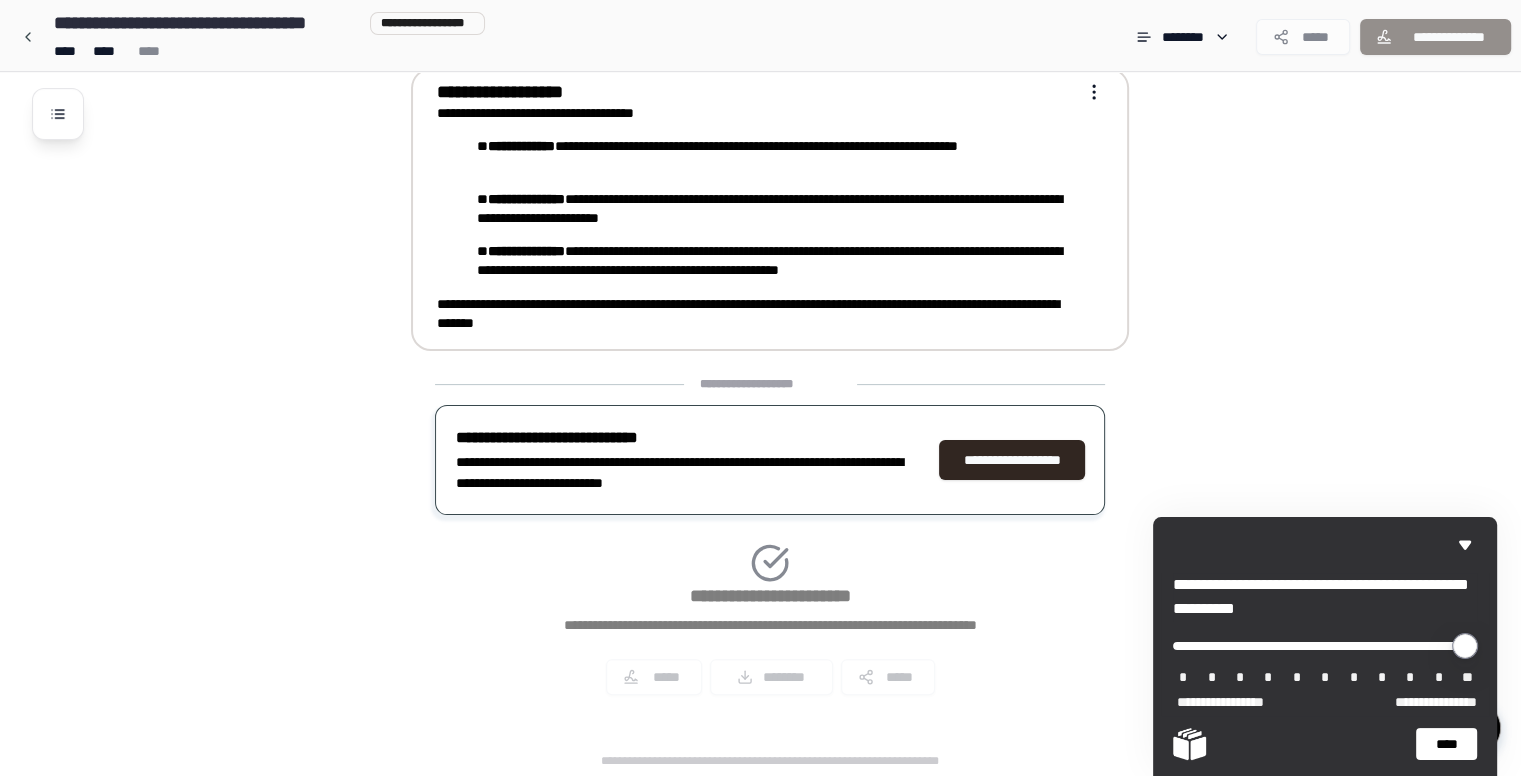 drag, startPoint x: 1184, startPoint y: 649, endPoint x: 1488, endPoint y: 663, distance: 304.3222 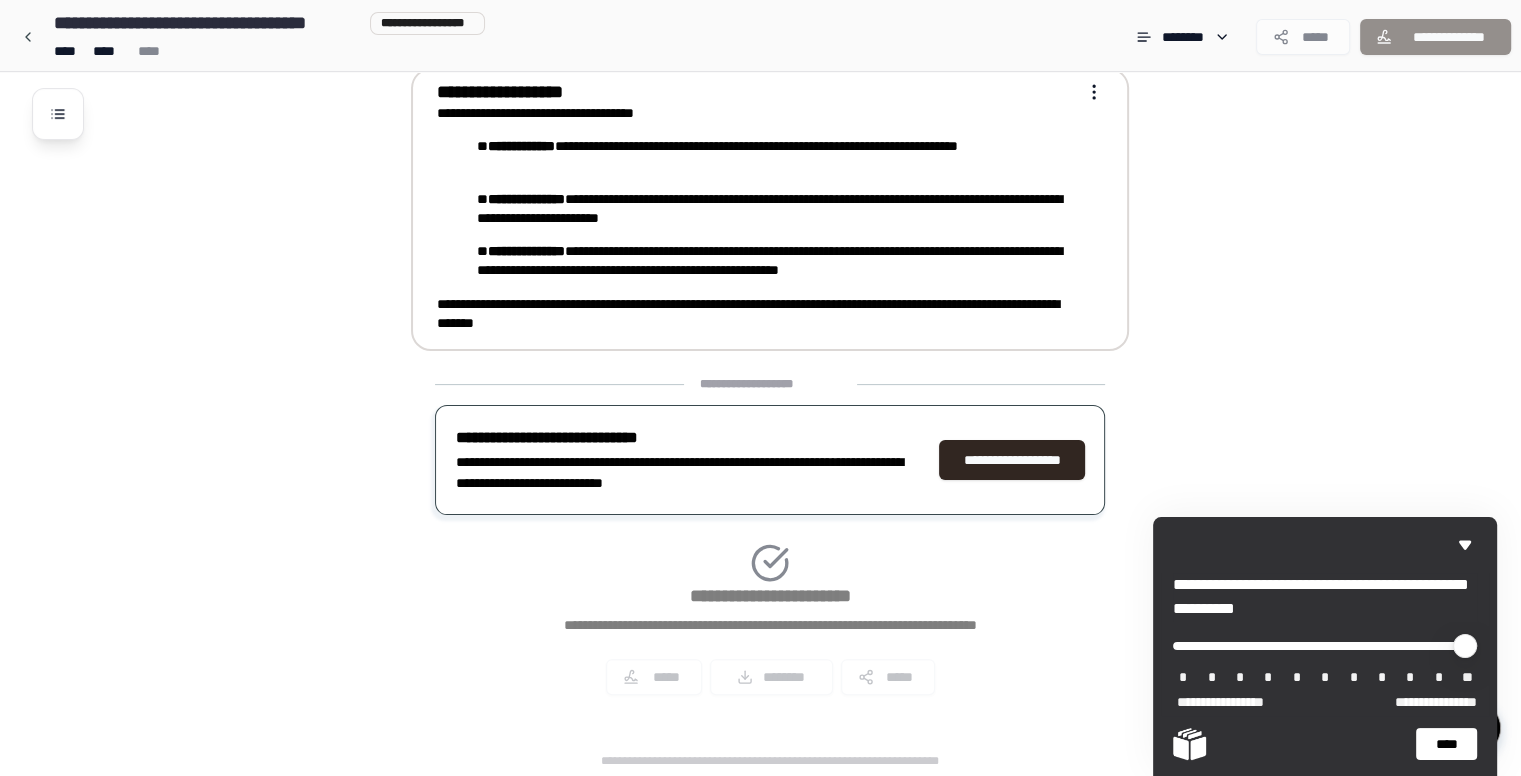 click on "****" at bounding box center (1446, 744) 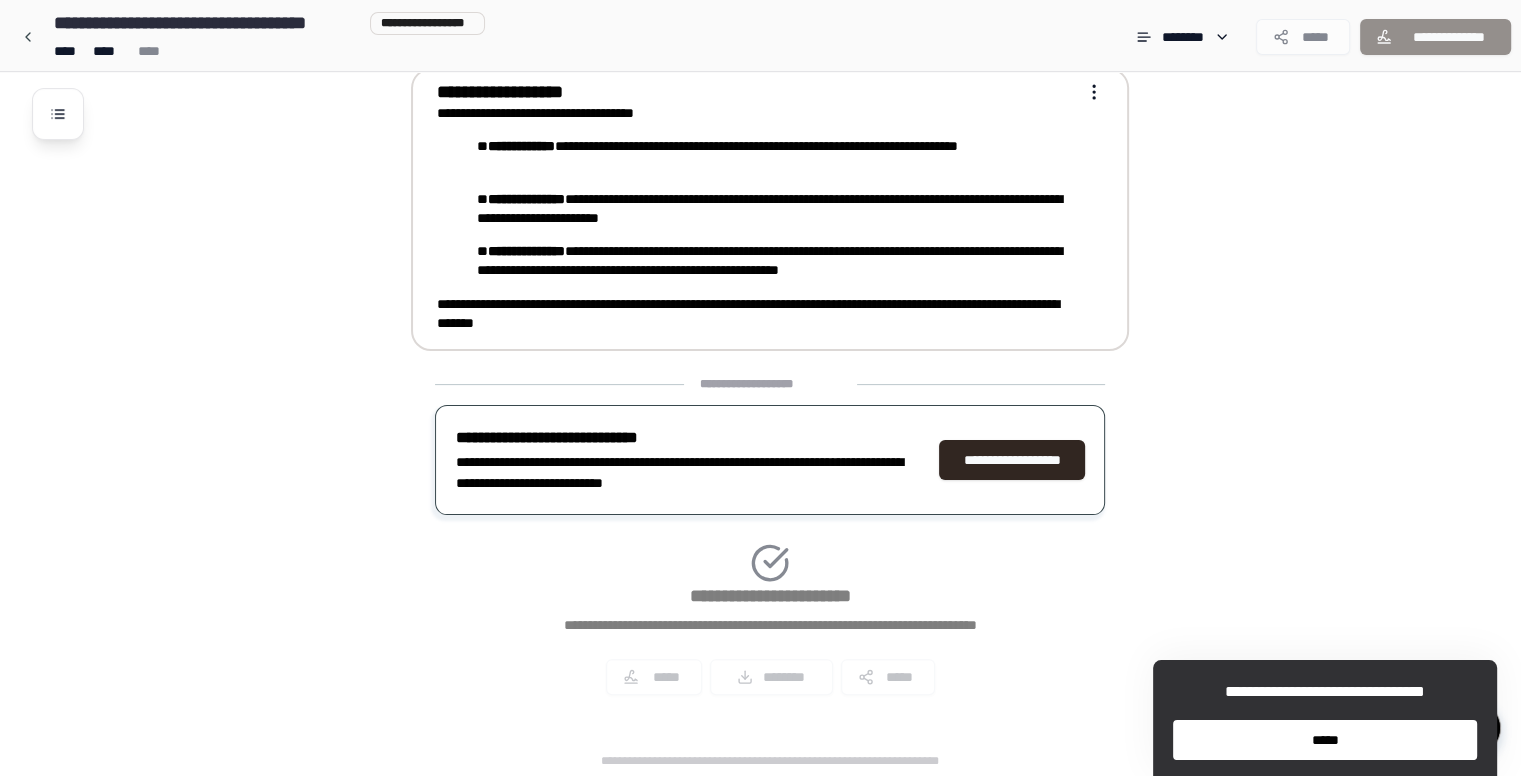 click on "*****" at bounding box center (1325, 740) 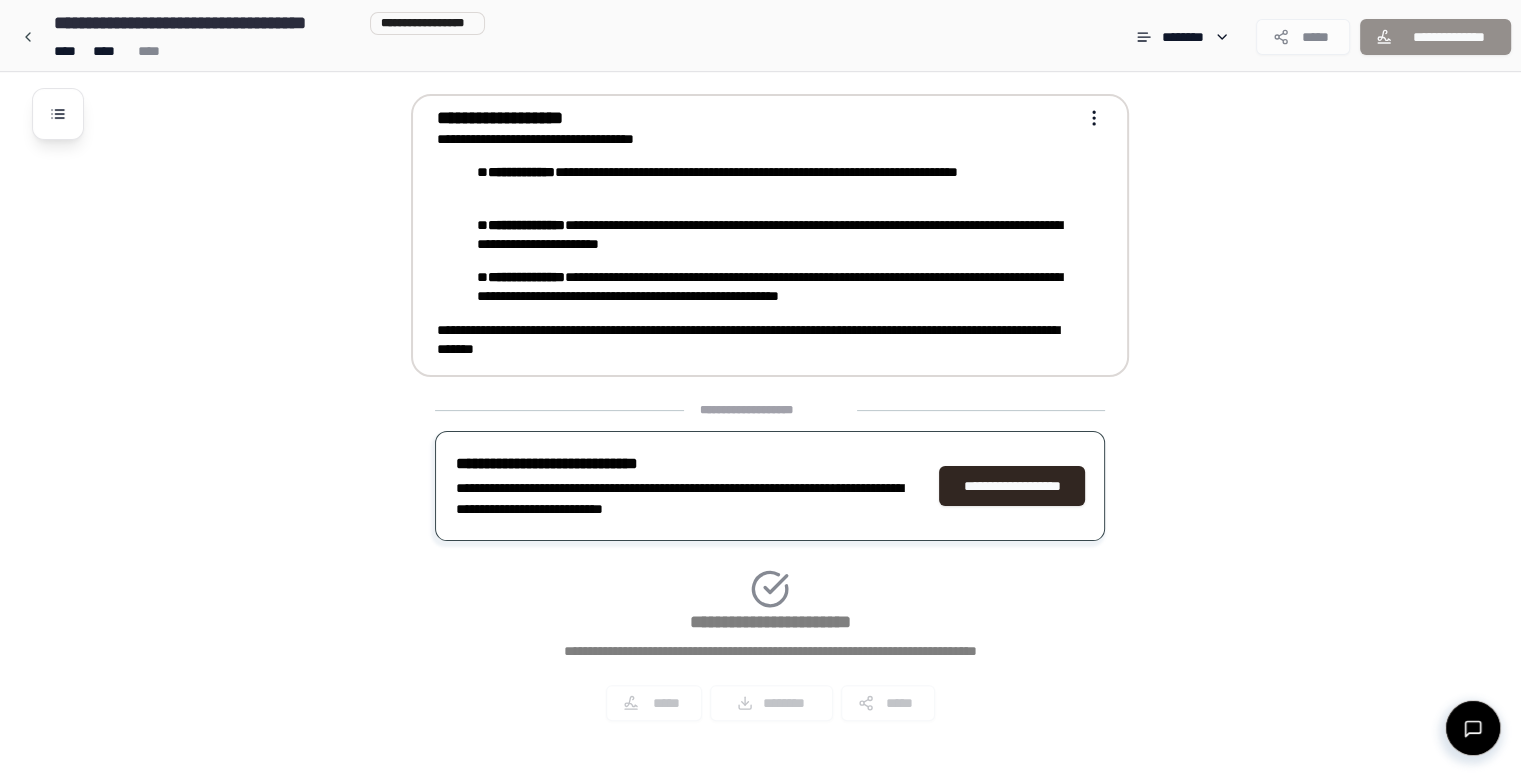 scroll, scrollTop: 422, scrollLeft: 0, axis: vertical 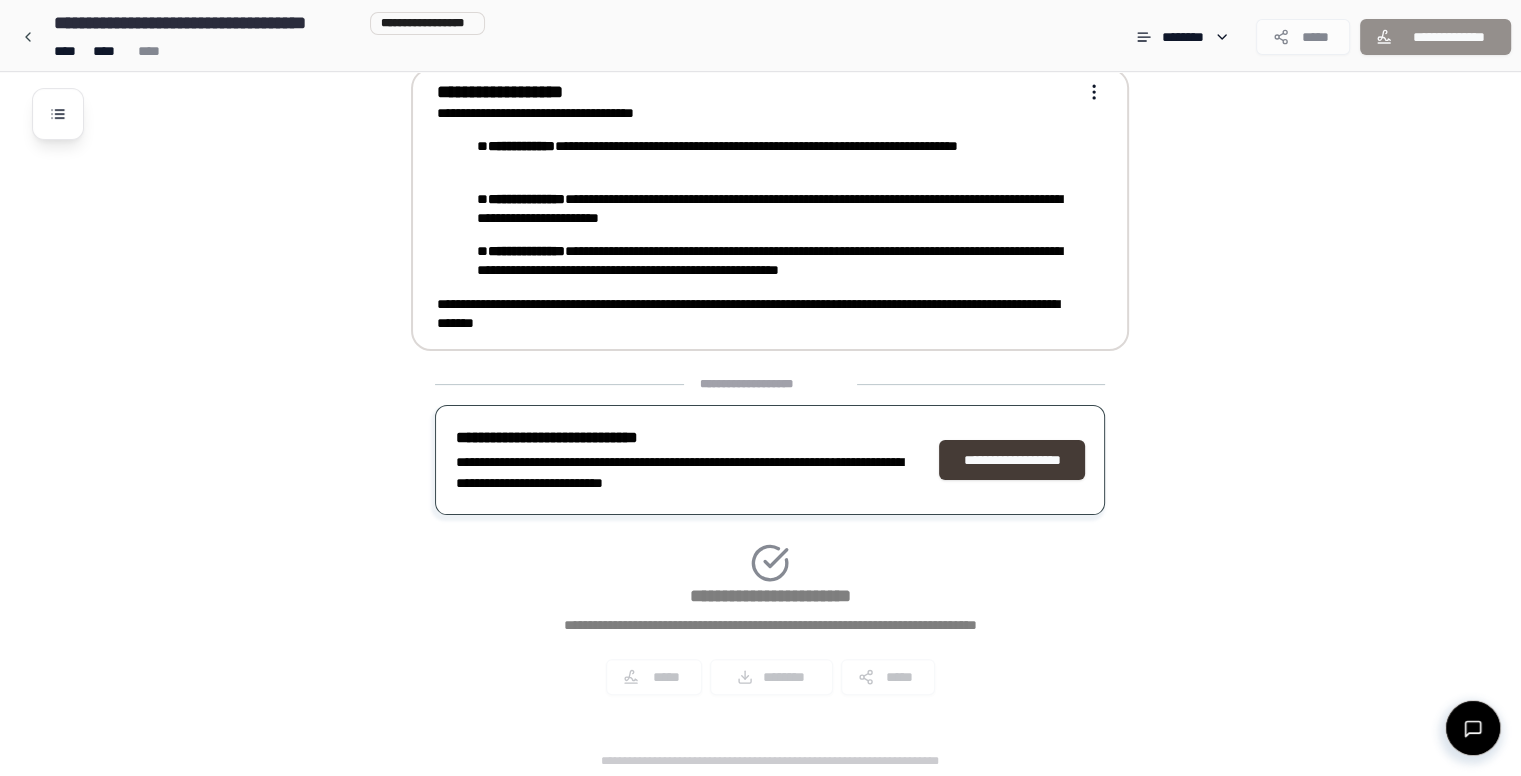 click on "**********" at bounding box center [1012, 460] 